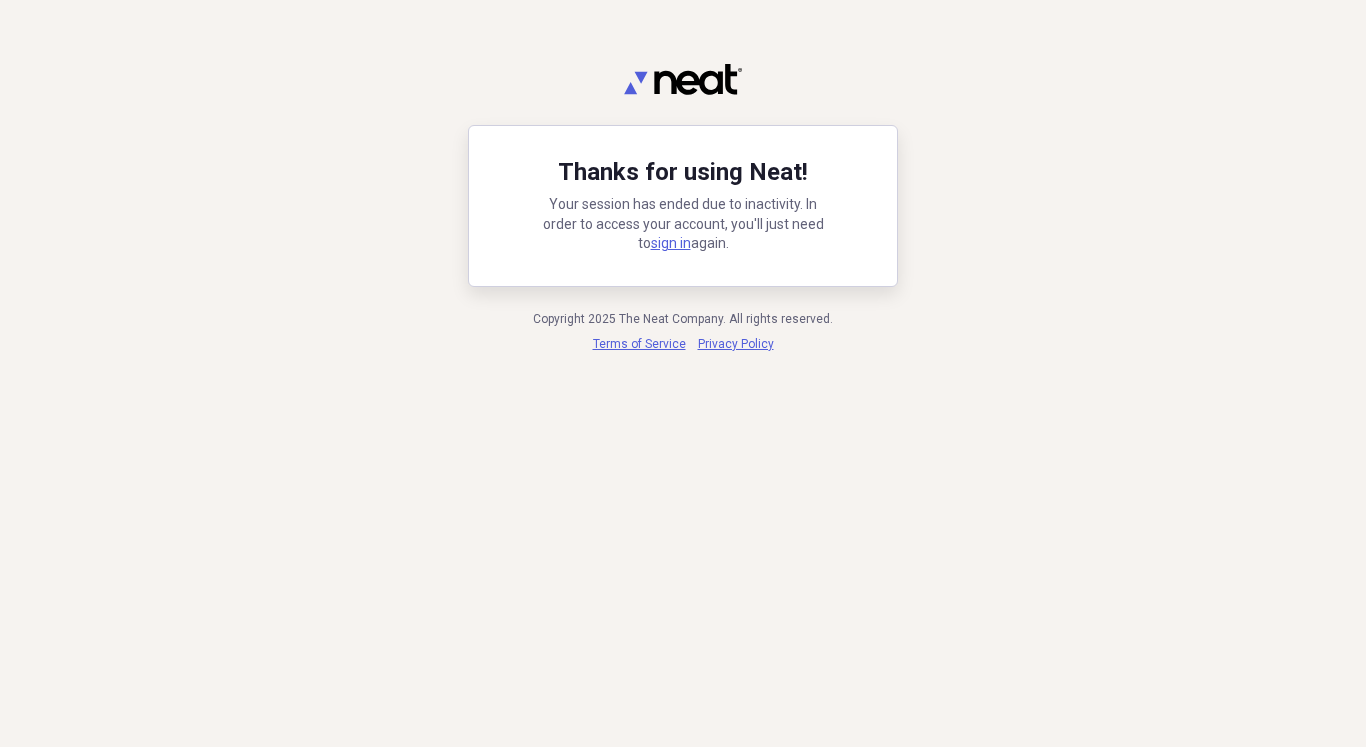 scroll, scrollTop: 0, scrollLeft: 0, axis: both 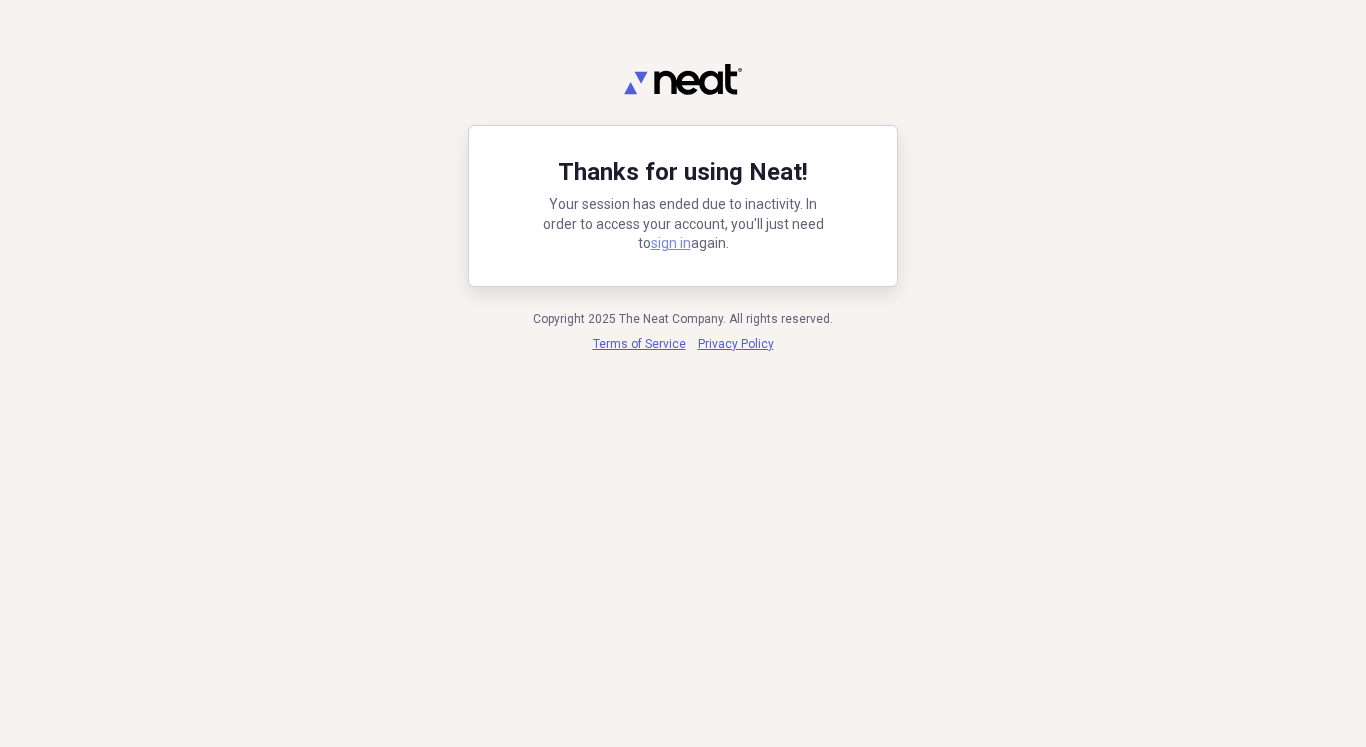 click on "sign in" at bounding box center (671, 243) 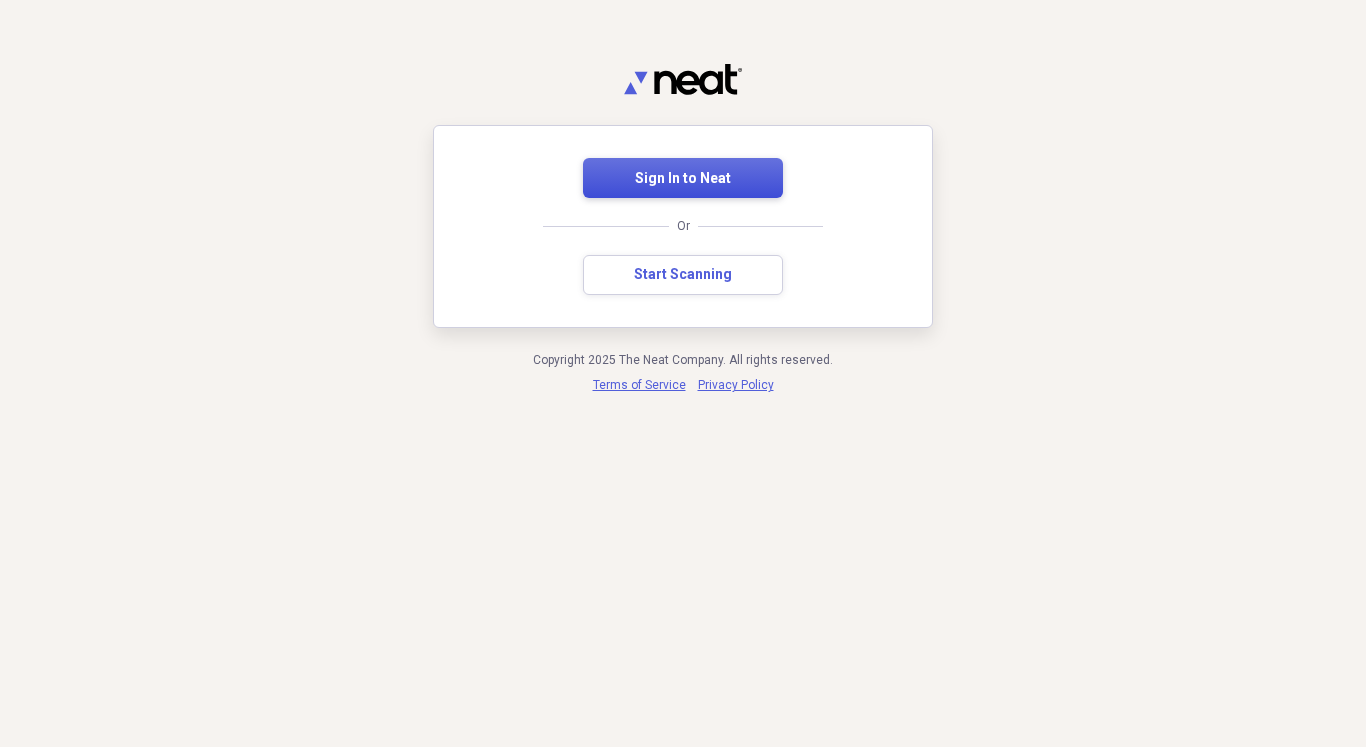 click on "Sign In to Neat" at bounding box center (683, 179) 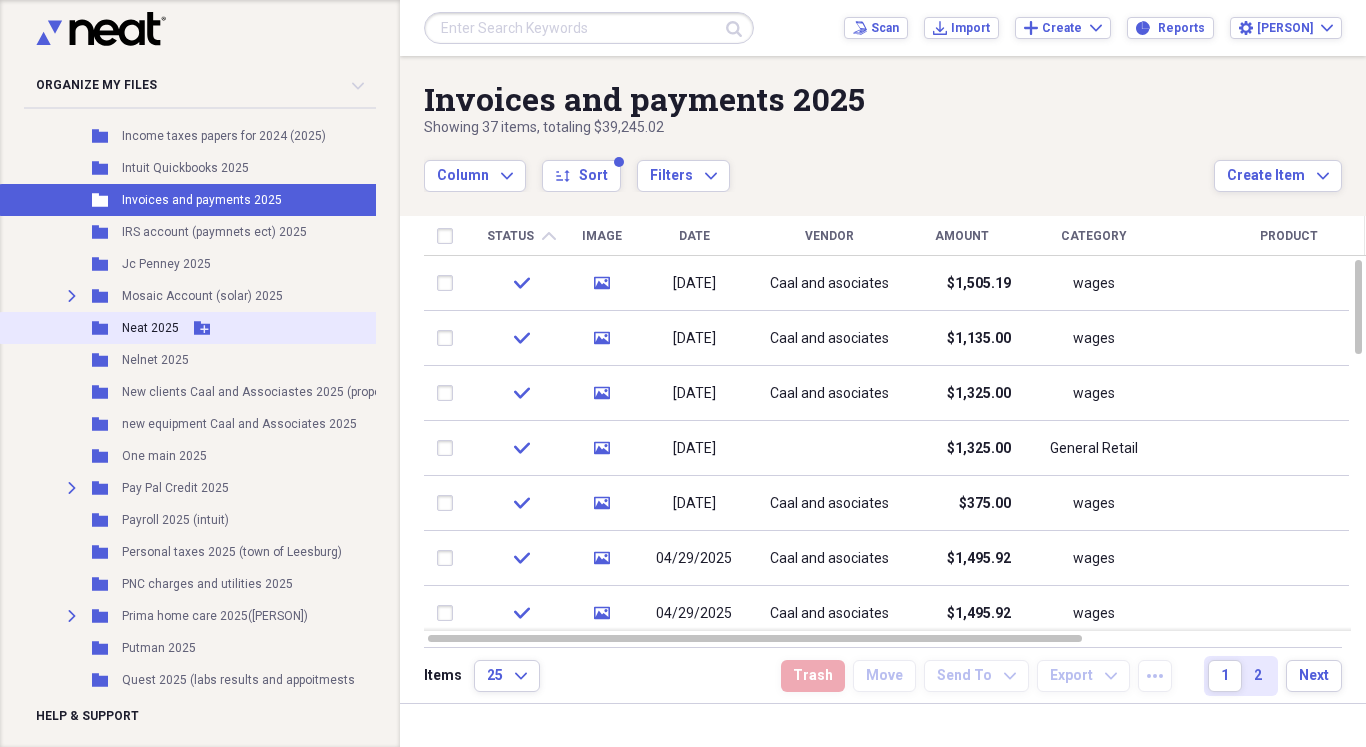 scroll, scrollTop: 1250, scrollLeft: 0, axis: vertical 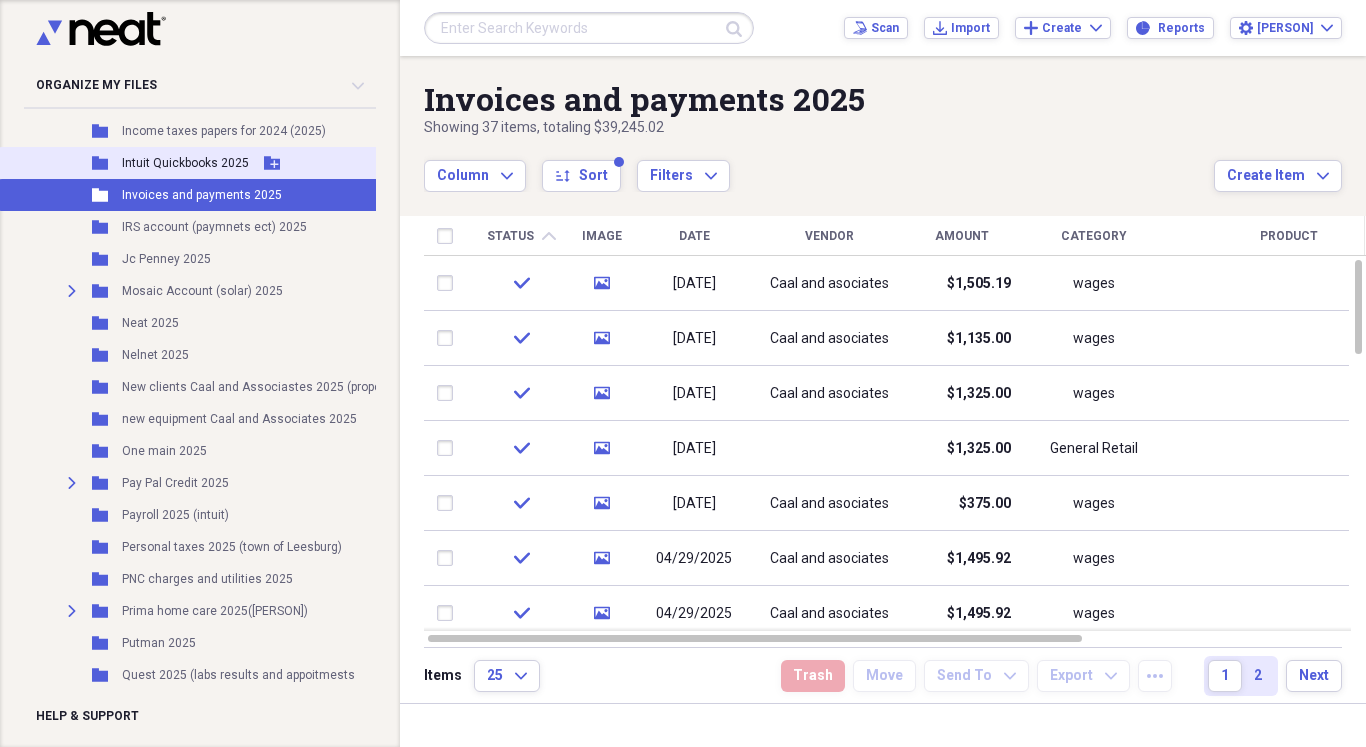 click on "Intuit Quickbooks 2025" at bounding box center (185, 163) 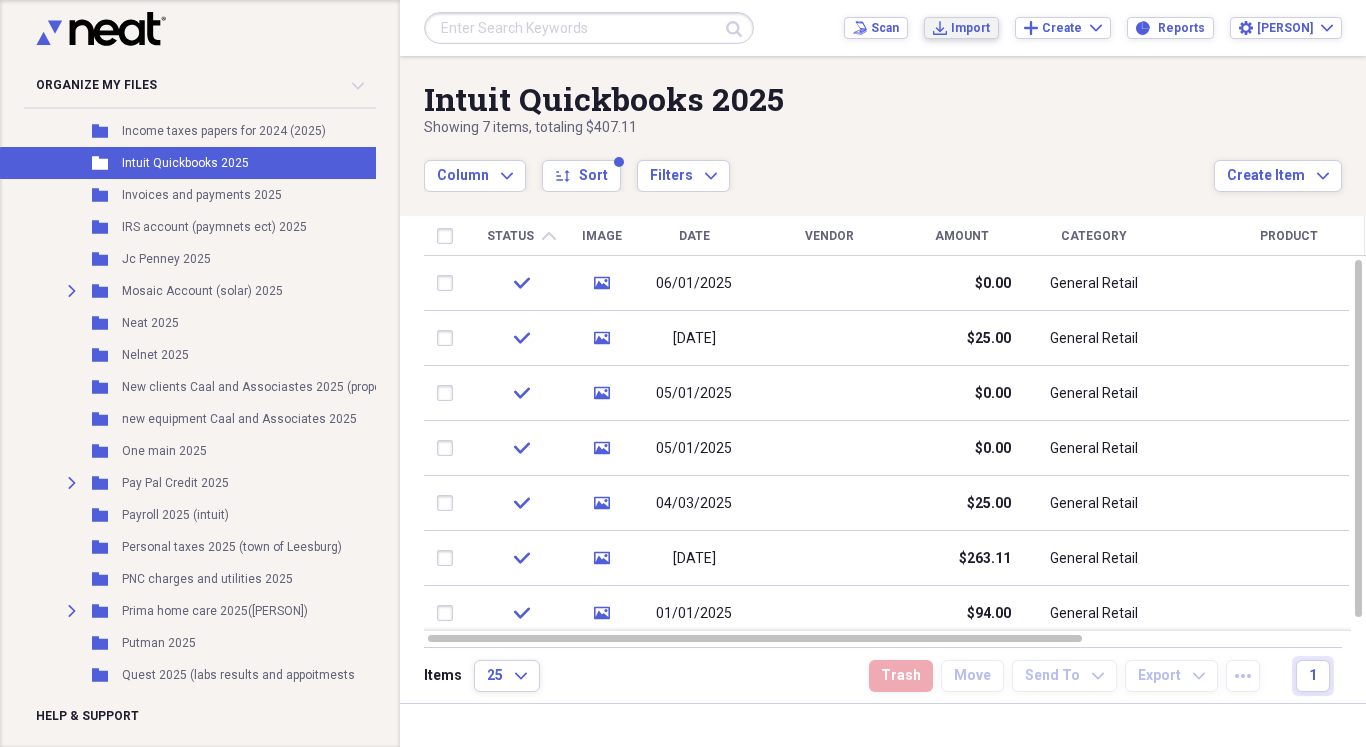 click on "Import" at bounding box center [970, 28] 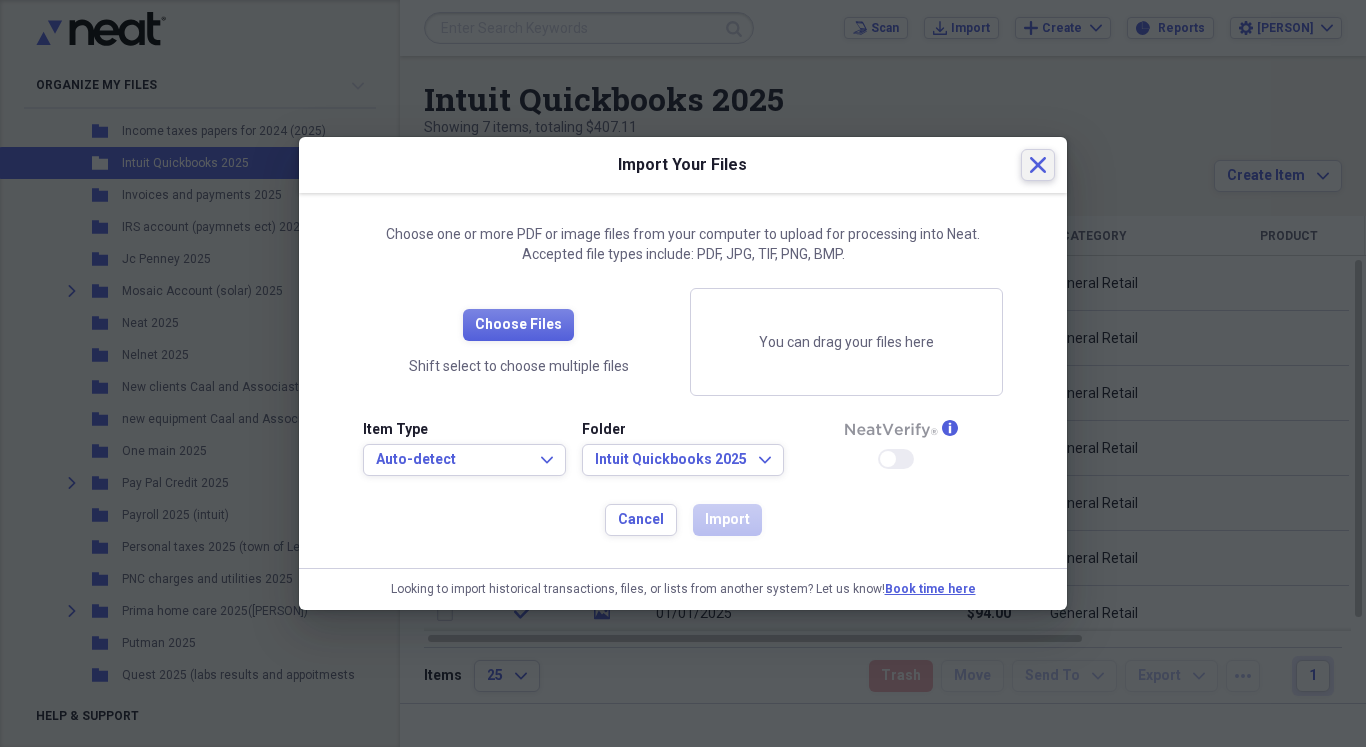 click on "Close" 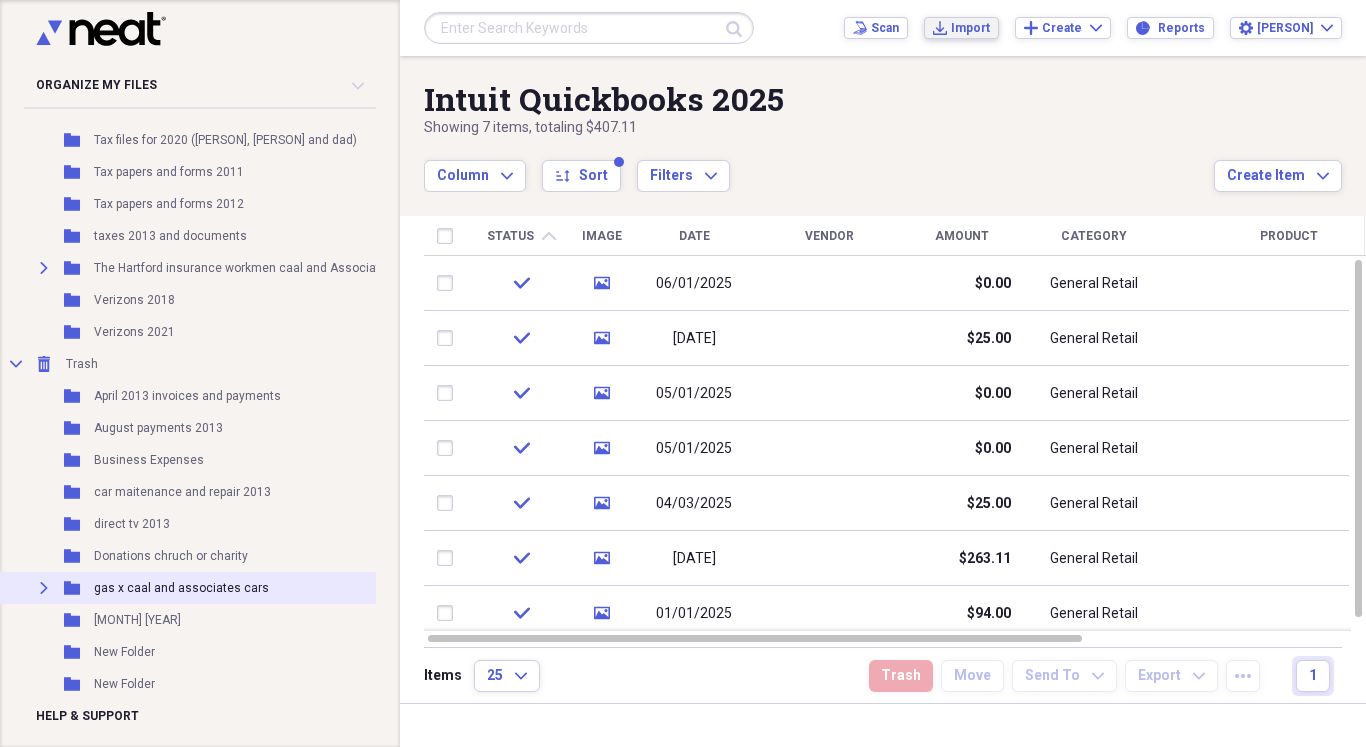 scroll, scrollTop: 3840, scrollLeft: 0, axis: vertical 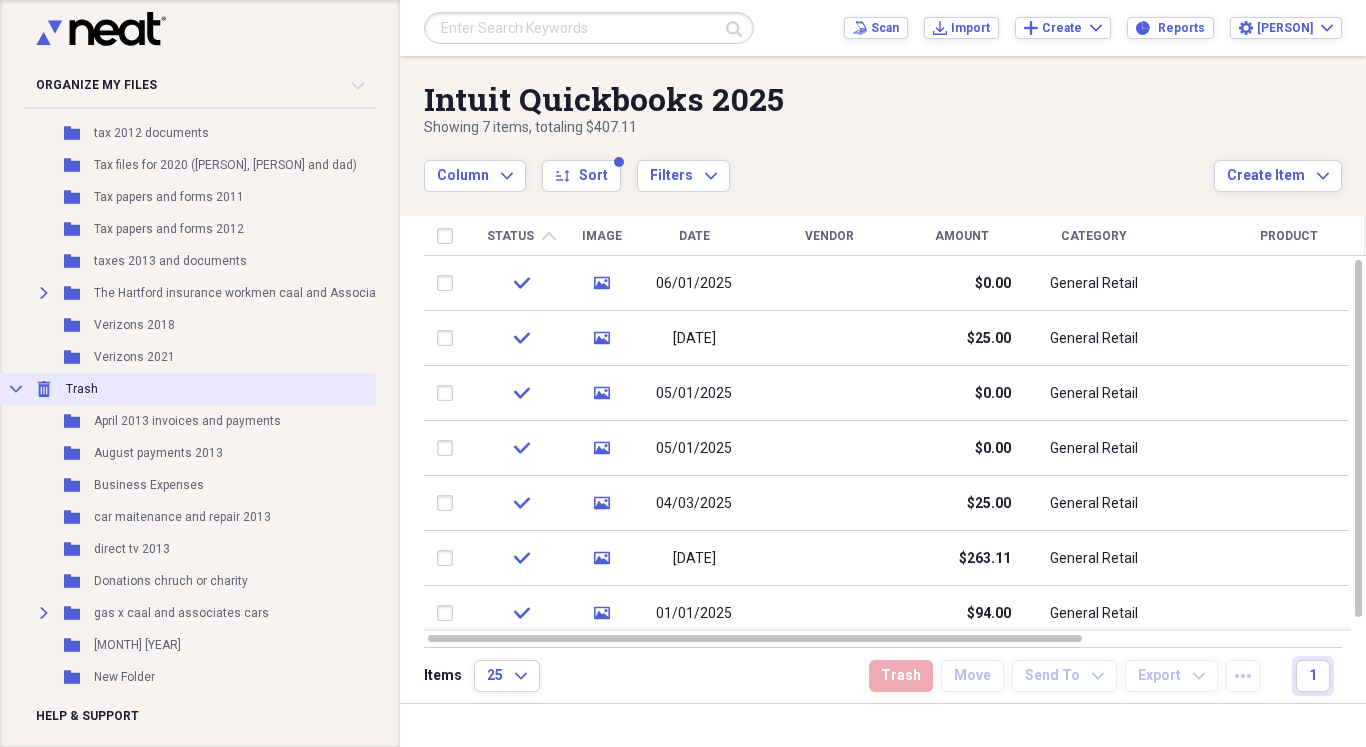 click 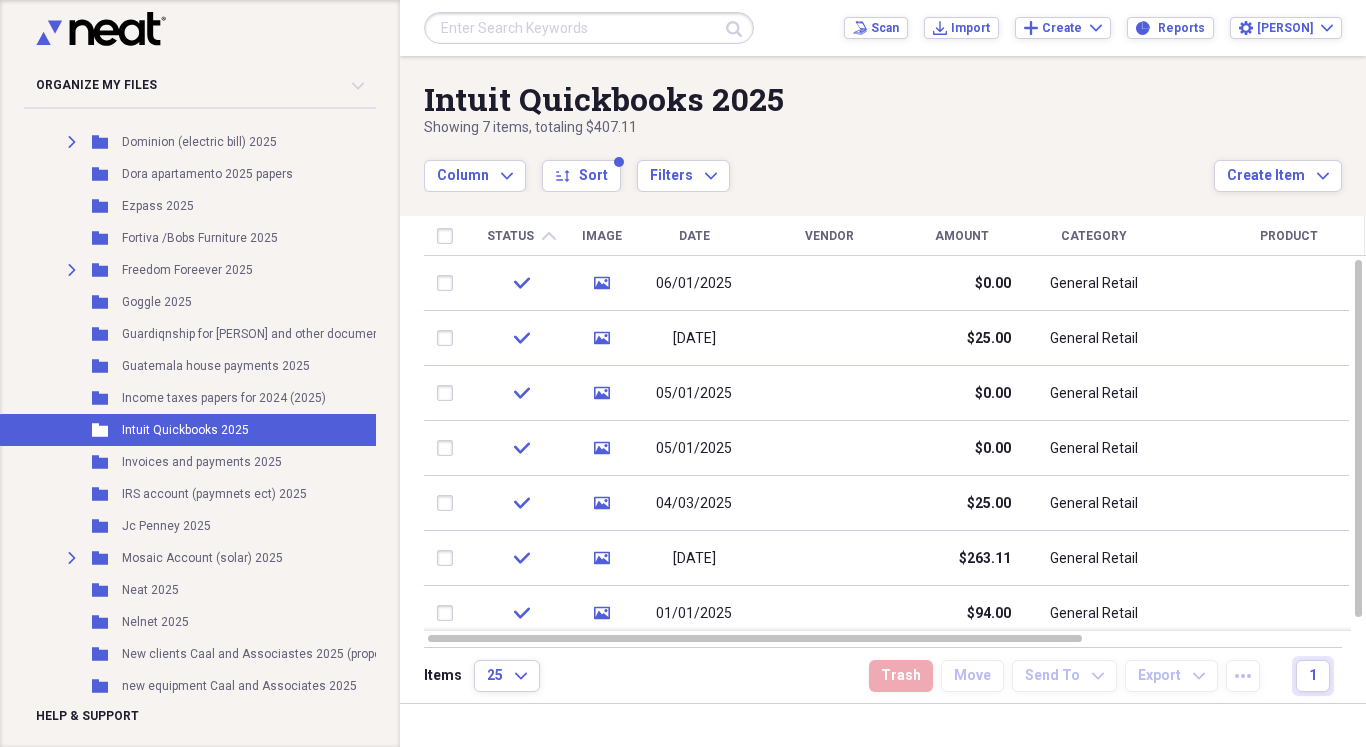 scroll, scrollTop: 960, scrollLeft: 0, axis: vertical 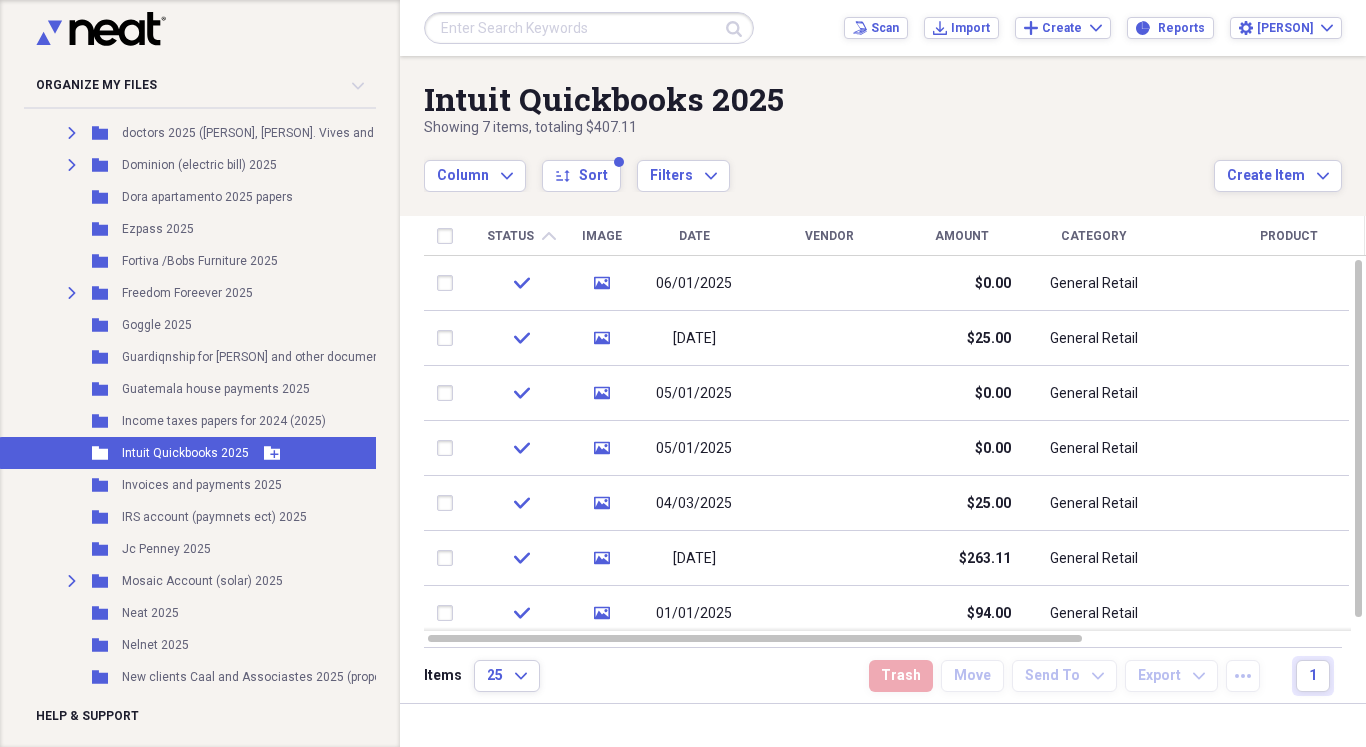 click on "Folder Intuit Quickbooks 2025 Add Folder" at bounding box center (303, 453) 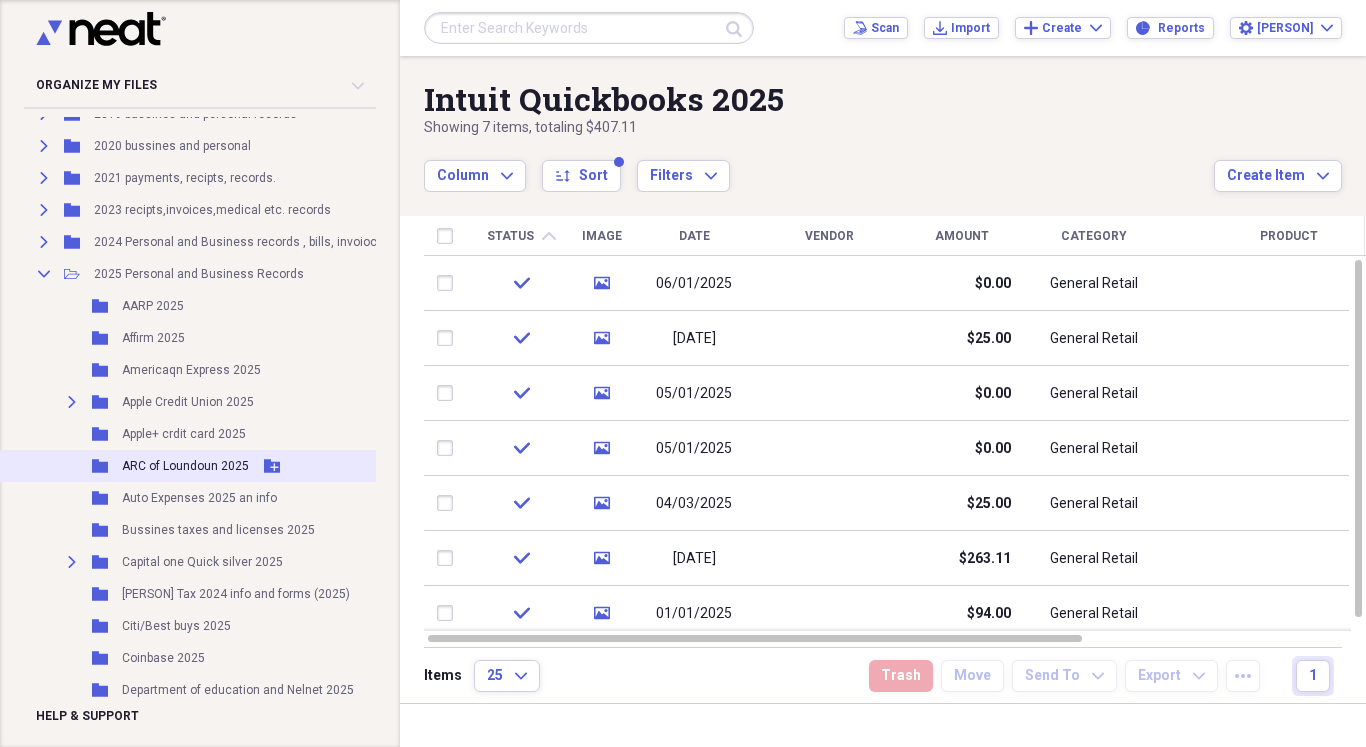 scroll, scrollTop: 335, scrollLeft: 0, axis: vertical 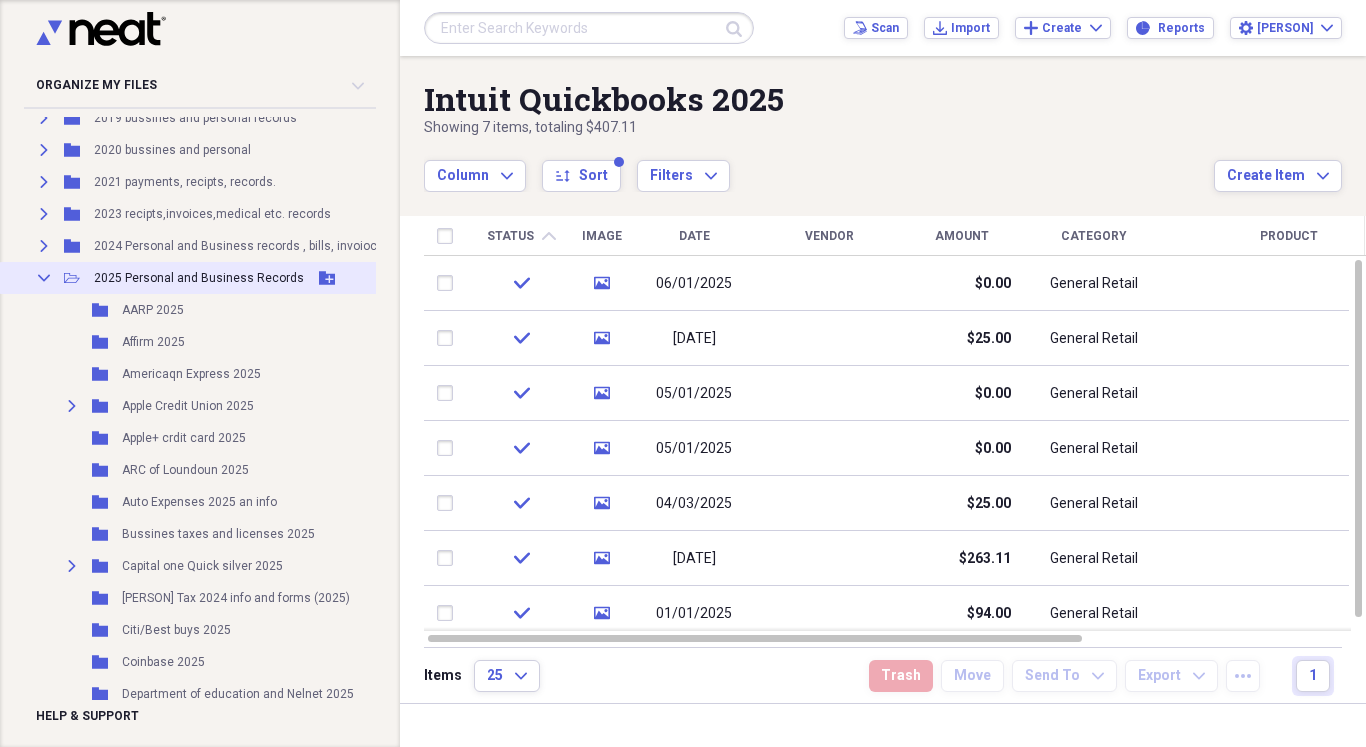 click on "2025 Personal and Business Records" at bounding box center (199, 278) 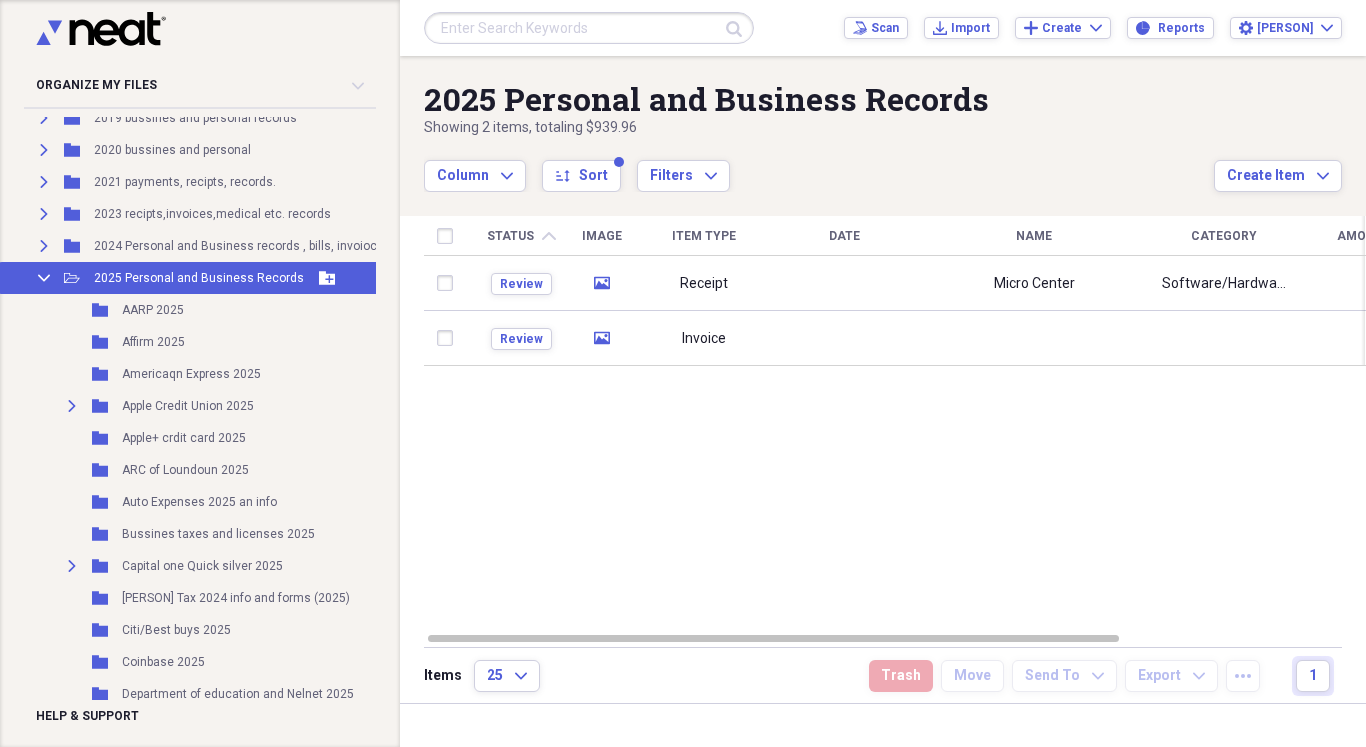 click on "2025 Personal and Business Records" at bounding box center (199, 278) 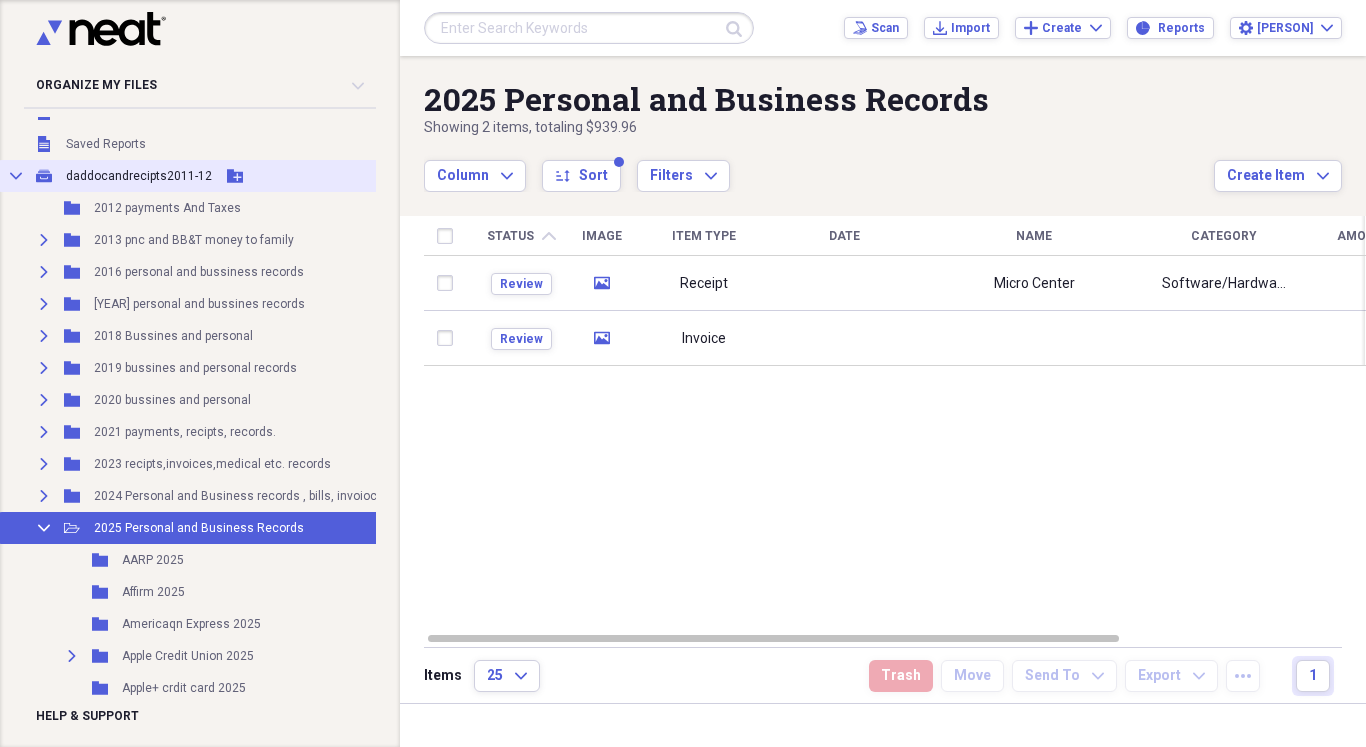 scroll, scrollTop: 0, scrollLeft: 0, axis: both 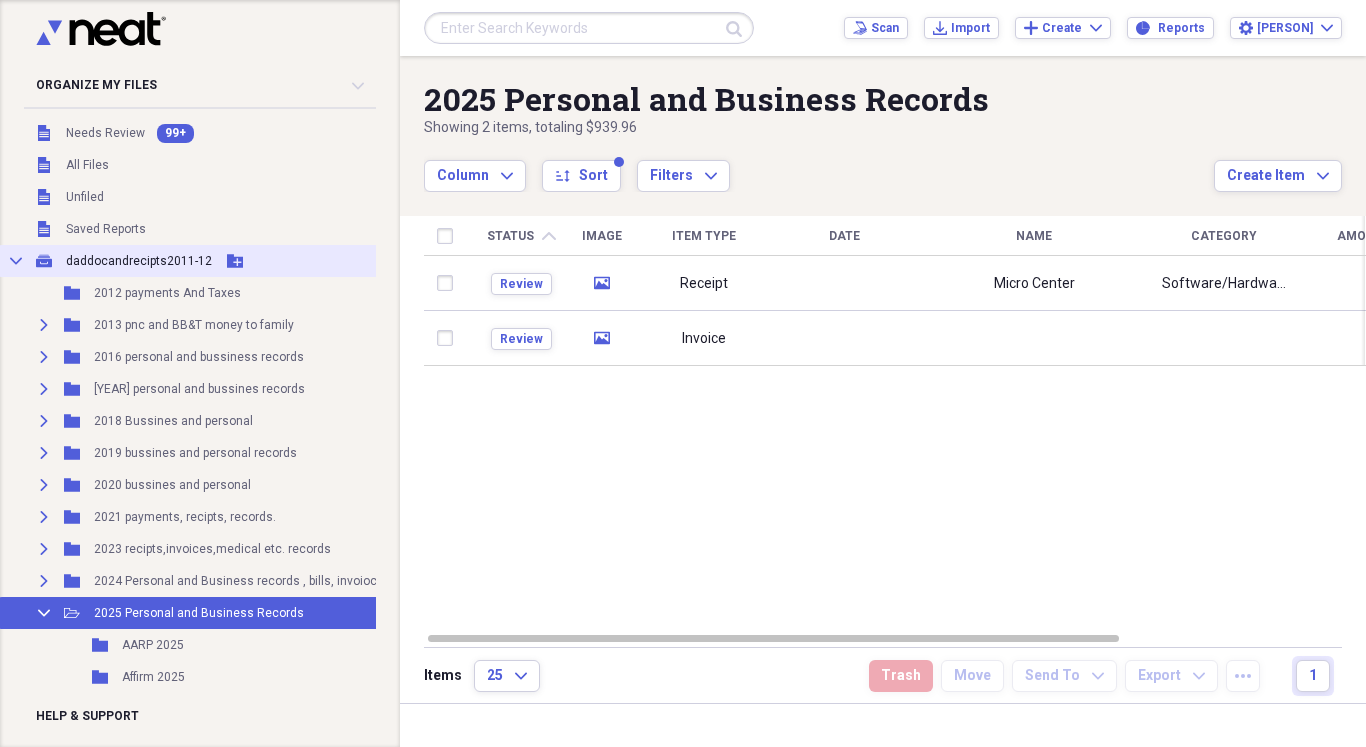 click on "daddocandrecipts2011-12" at bounding box center [139, 261] 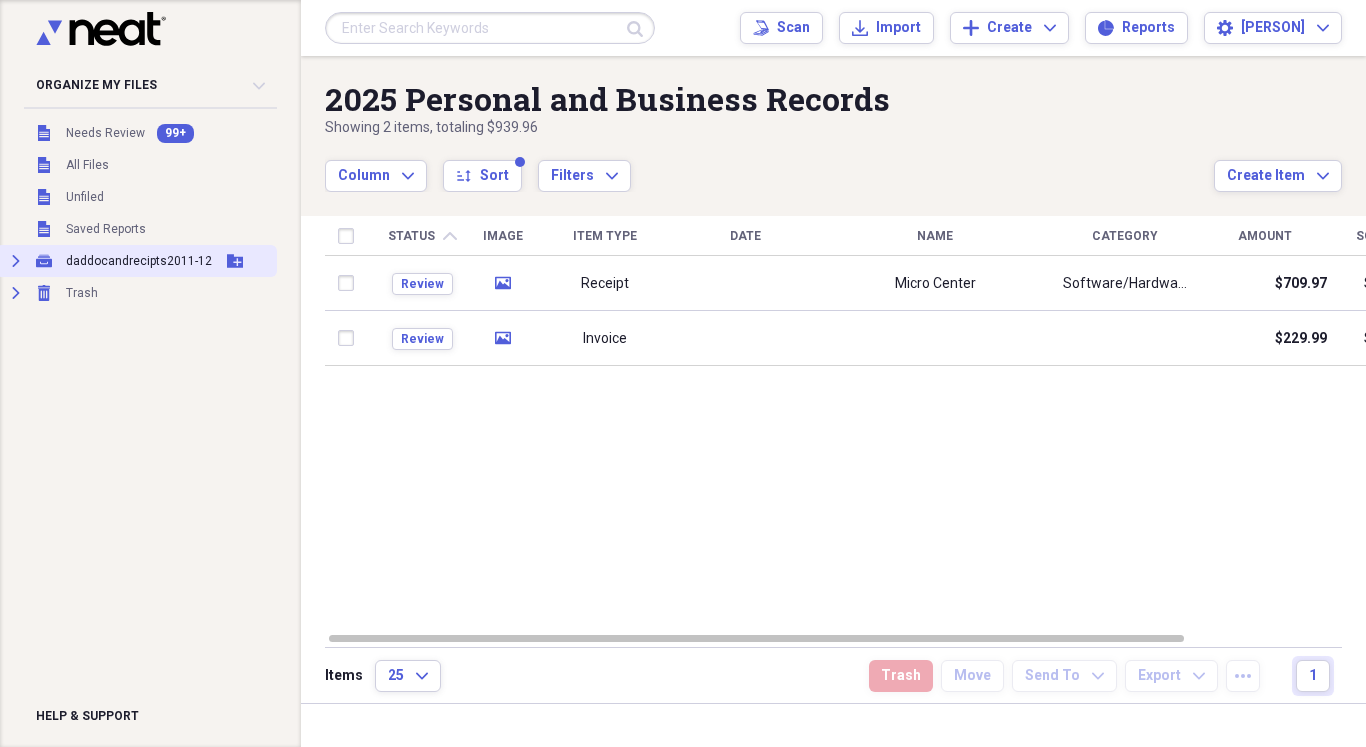 click 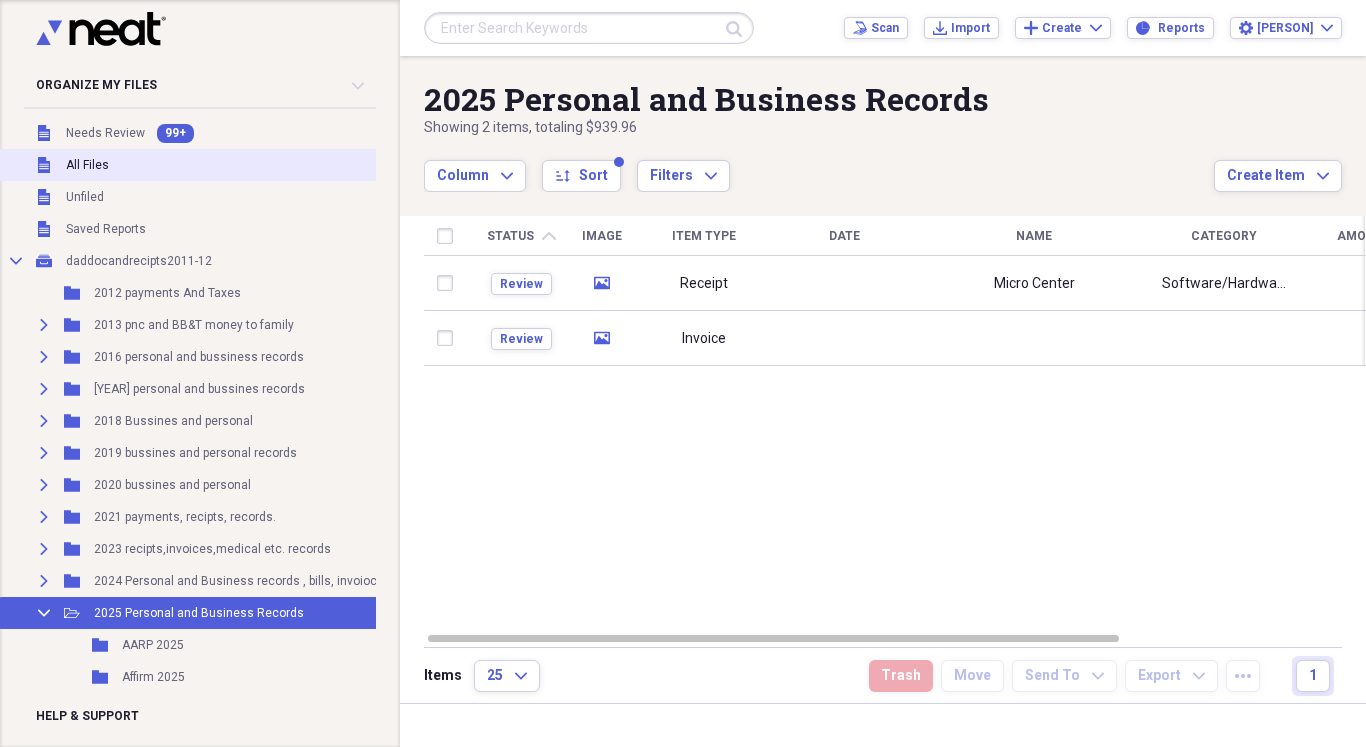 click on "All Files" at bounding box center [87, 165] 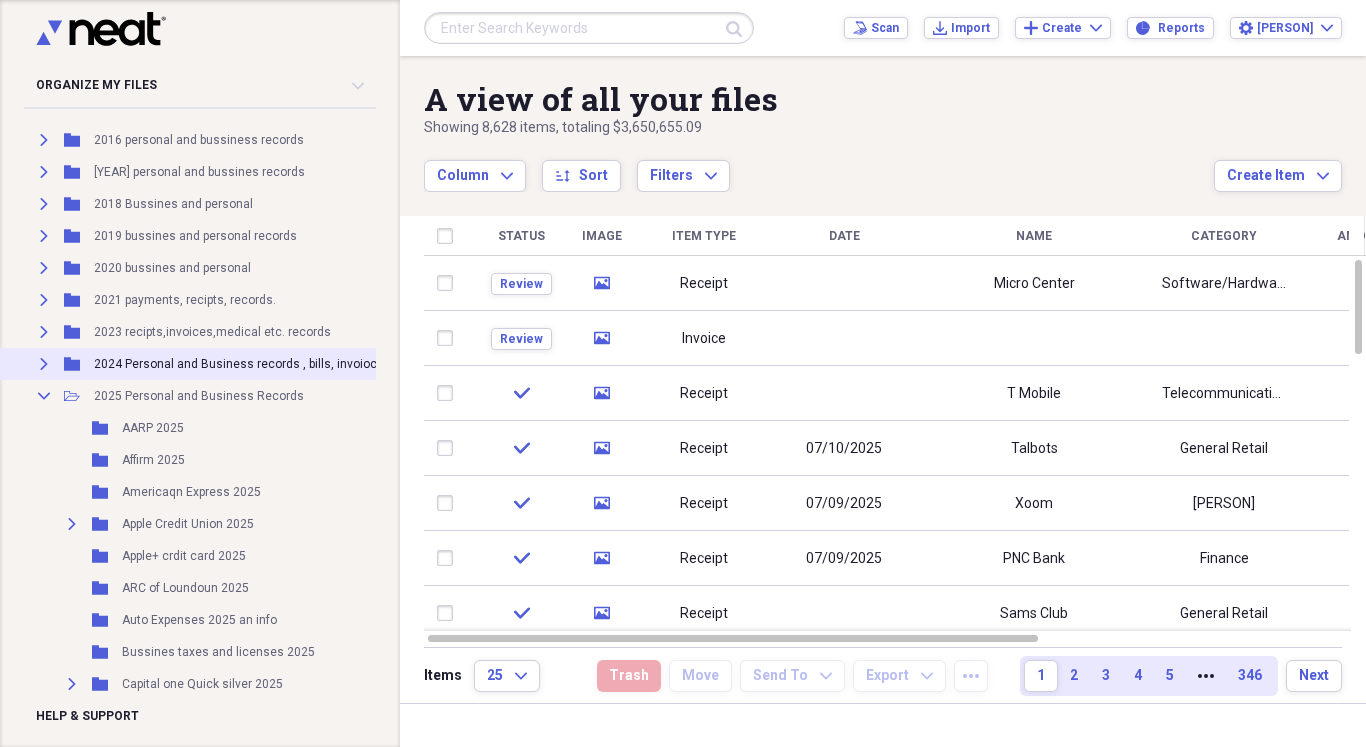 scroll, scrollTop: 225, scrollLeft: 0, axis: vertical 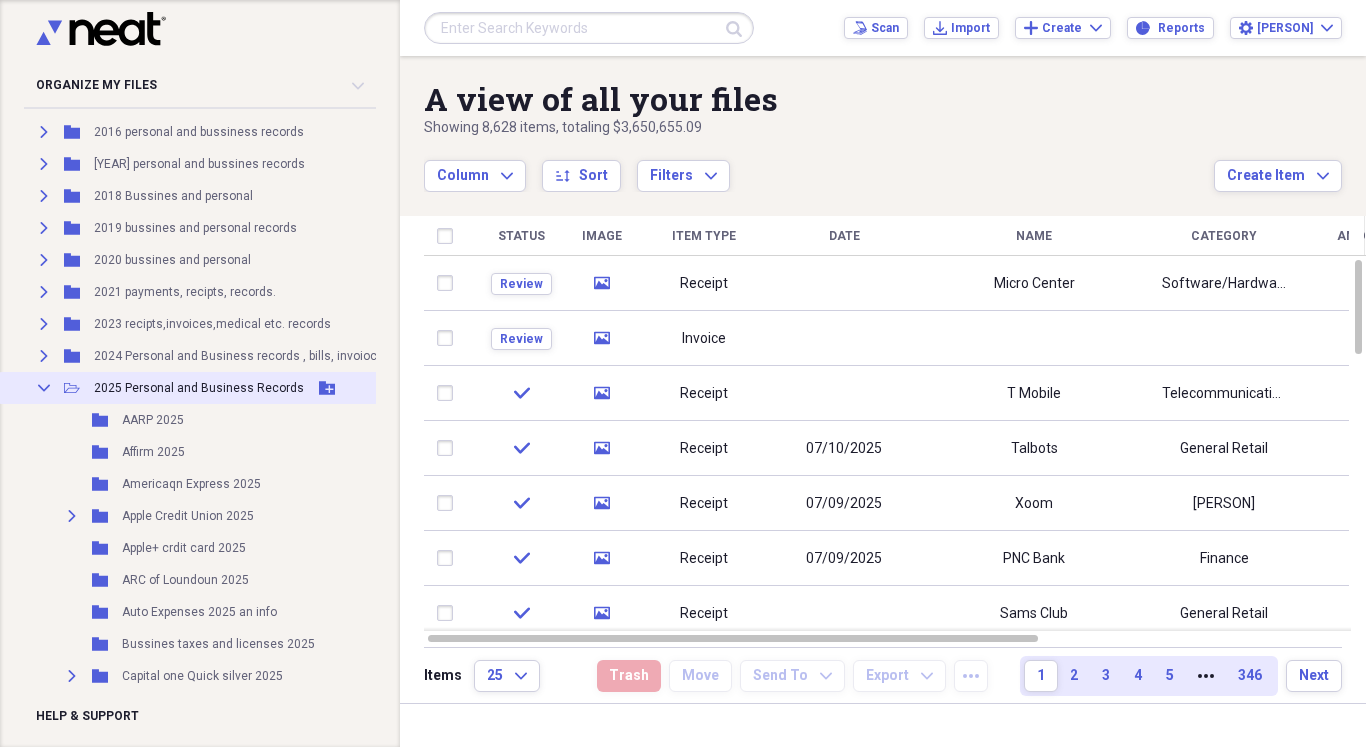 click on "2025 Personal and Business Records" at bounding box center (199, 388) 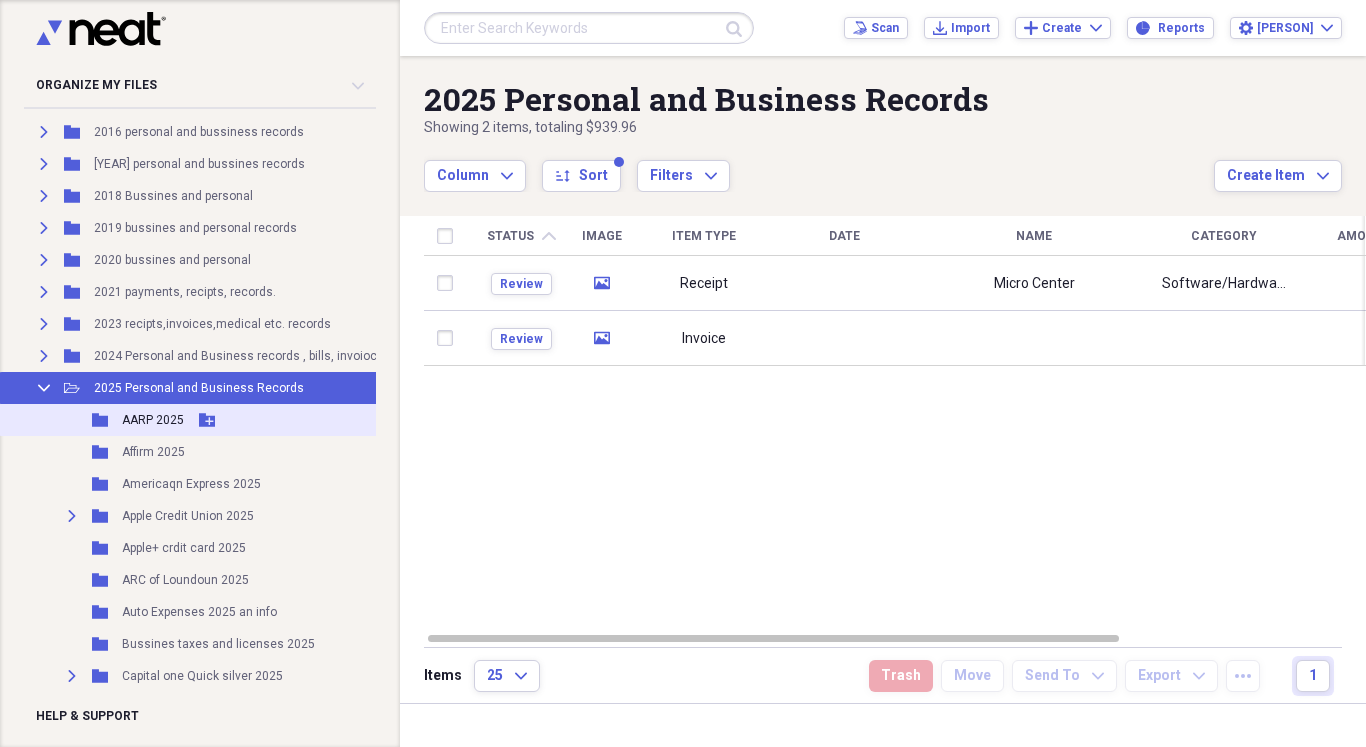 click on "AARP 2025" at bounding box center [153, 420] 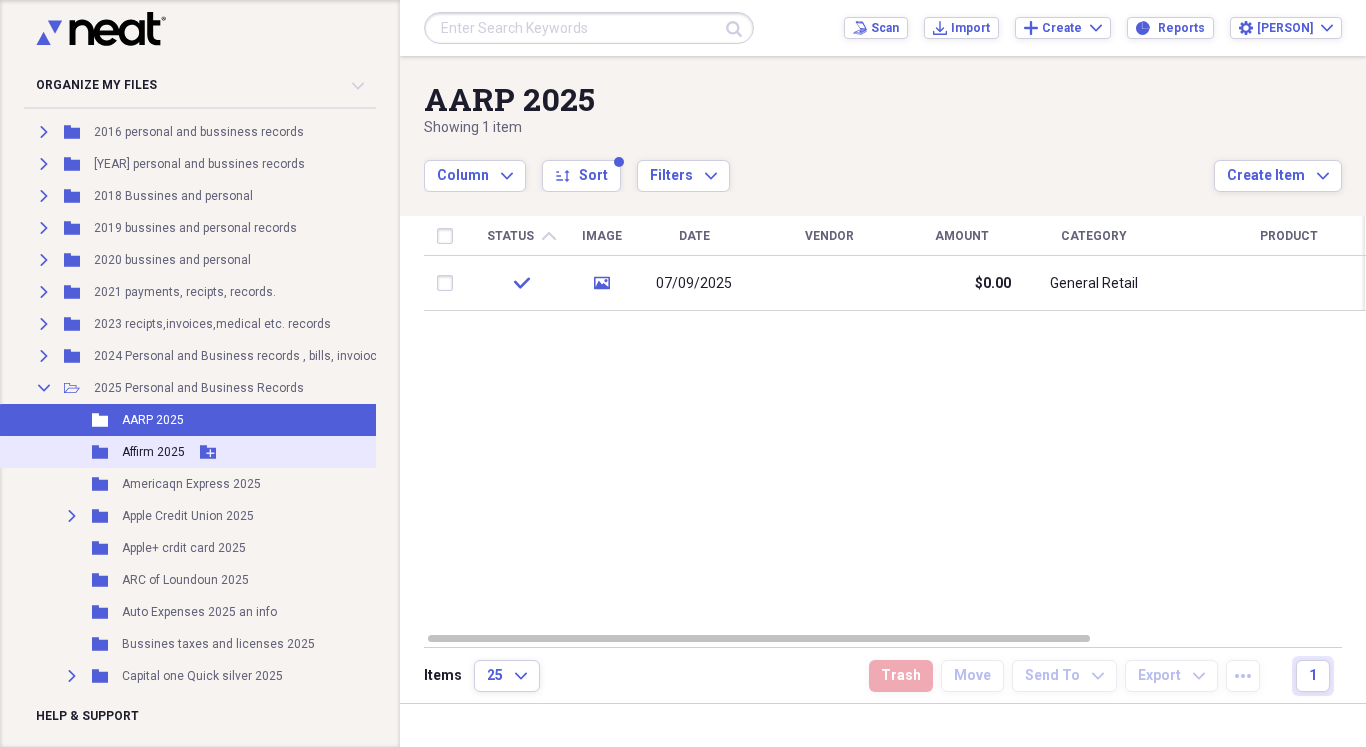 click on "Affirm 2025" at bounding box center [153, 452] 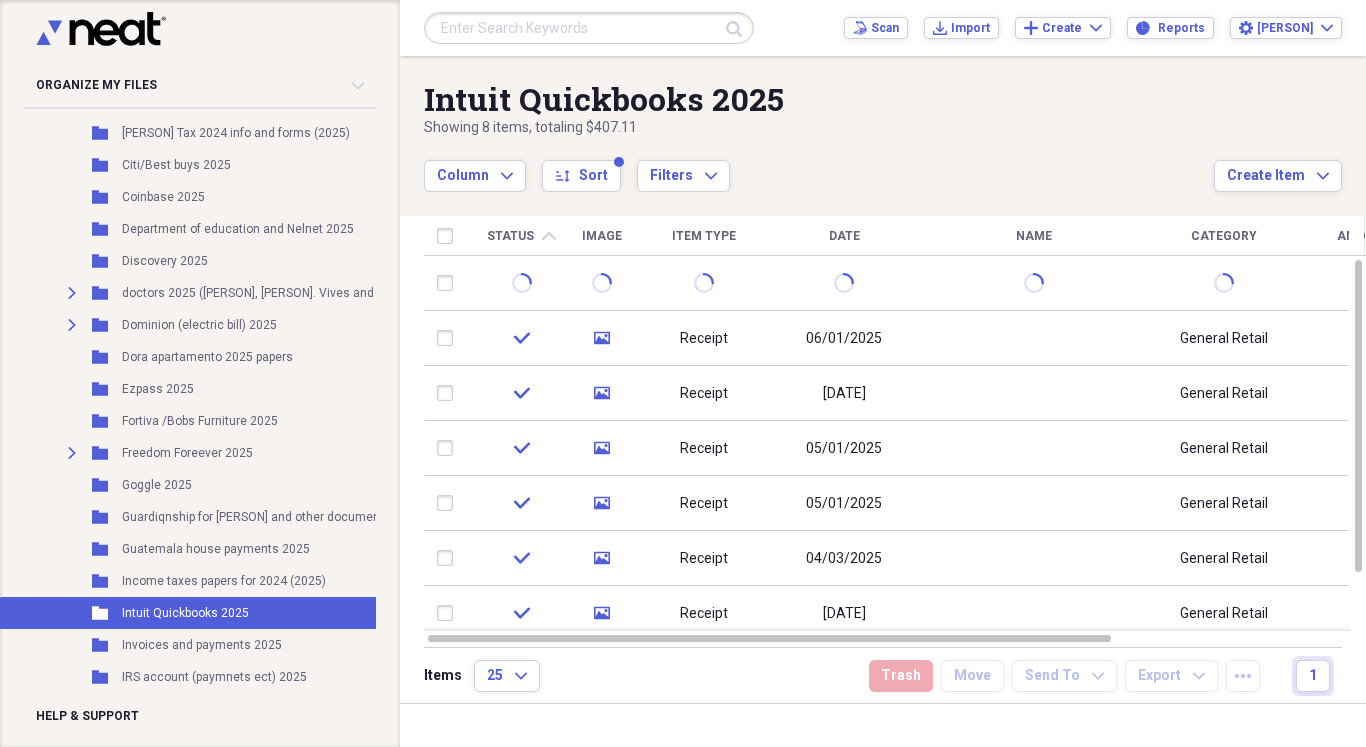 scroll, scrollTop: 825, scrollLeft: 0, axis: vertical 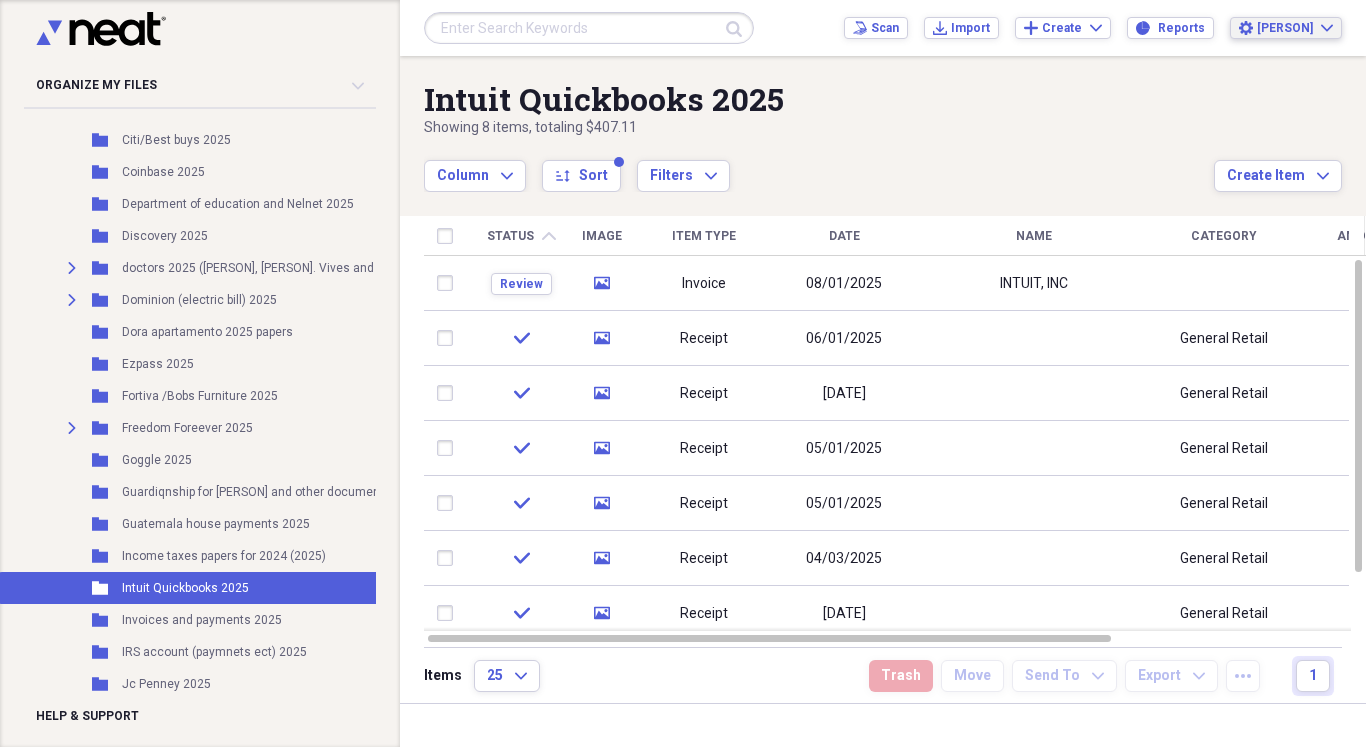 click 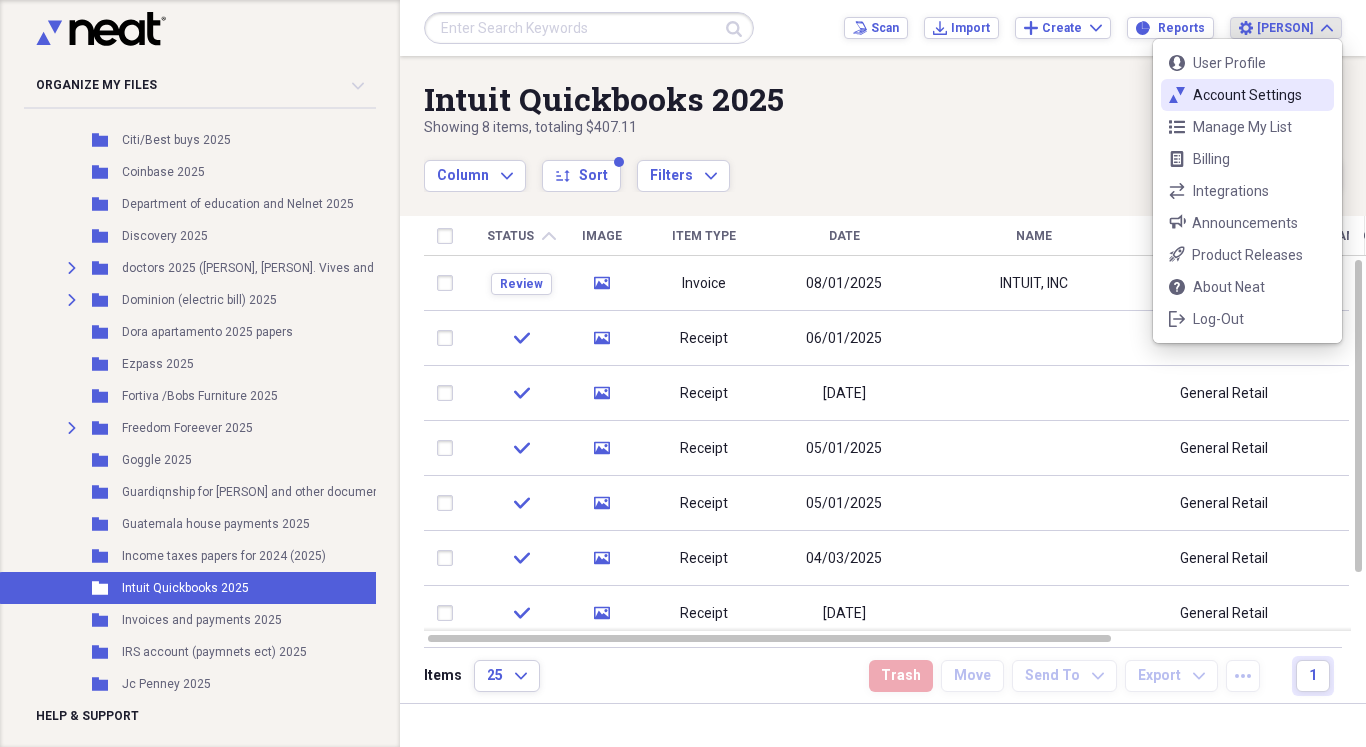 click on "Account Settings" at bounding box center [1247, 95] 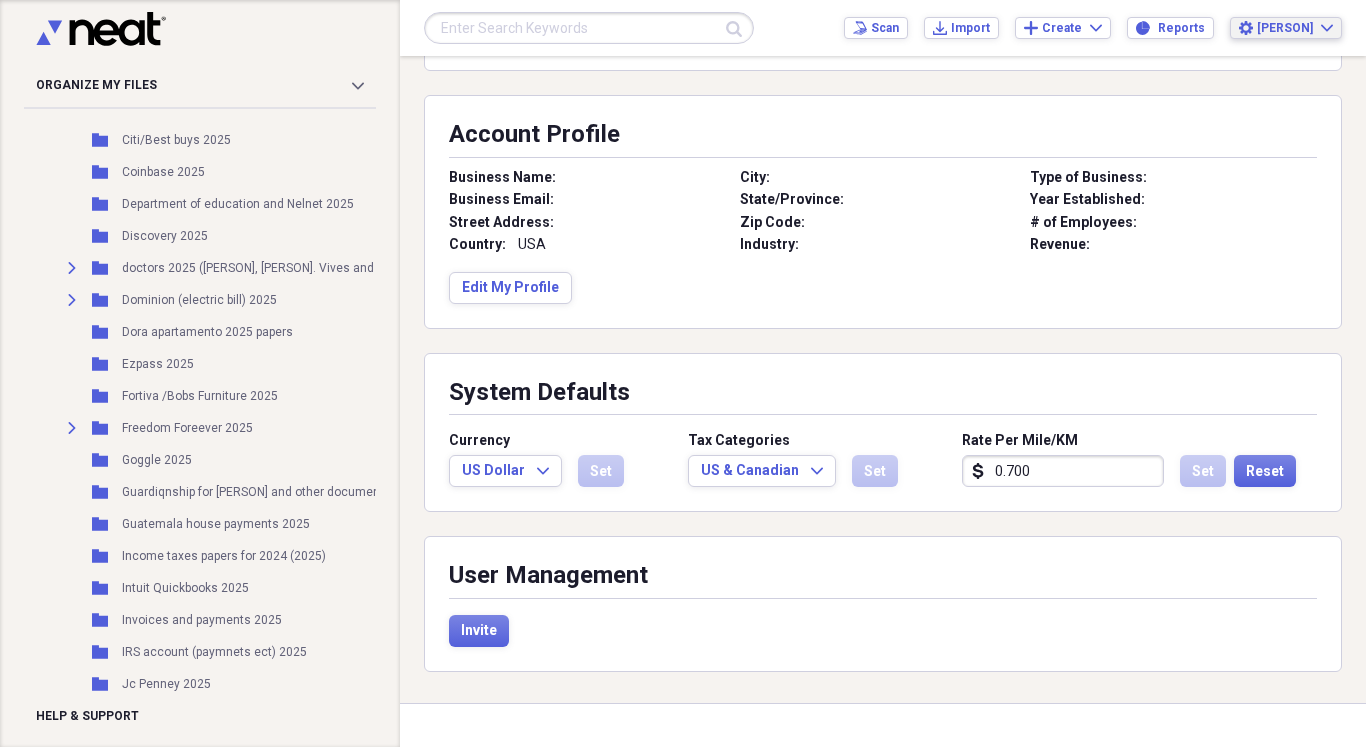 scroll, scrollTop: 219, scrollLeft: 0, axis: vertical 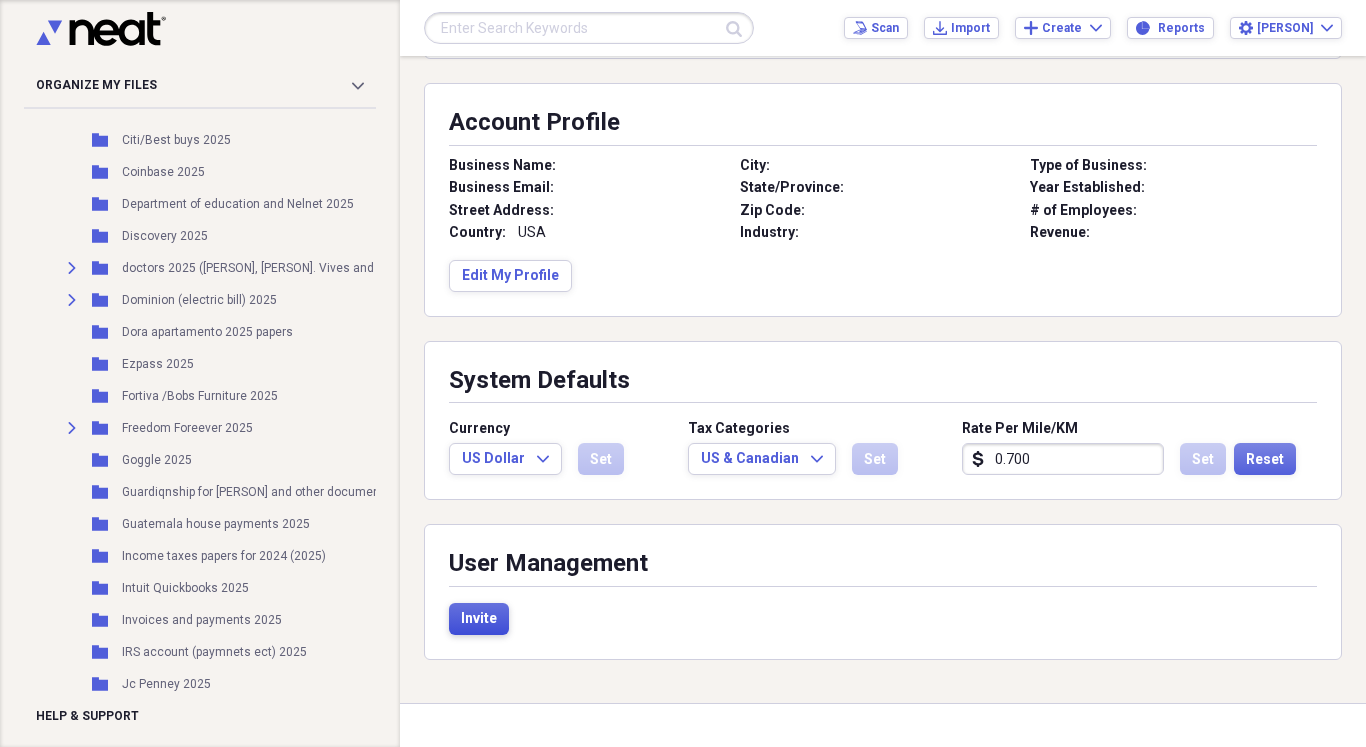 click on "Invite" at bounding box center (479, 619) 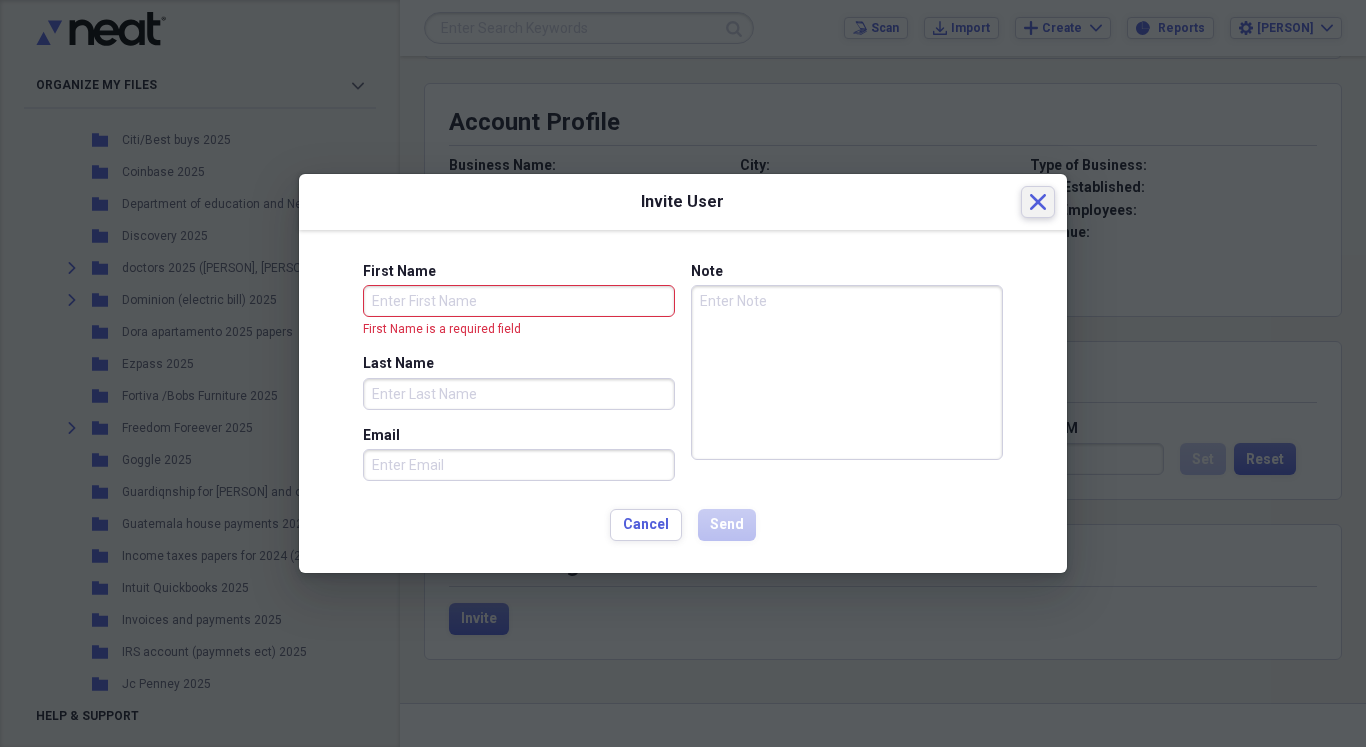 click on "Close" at bounding box center (1038, 202) 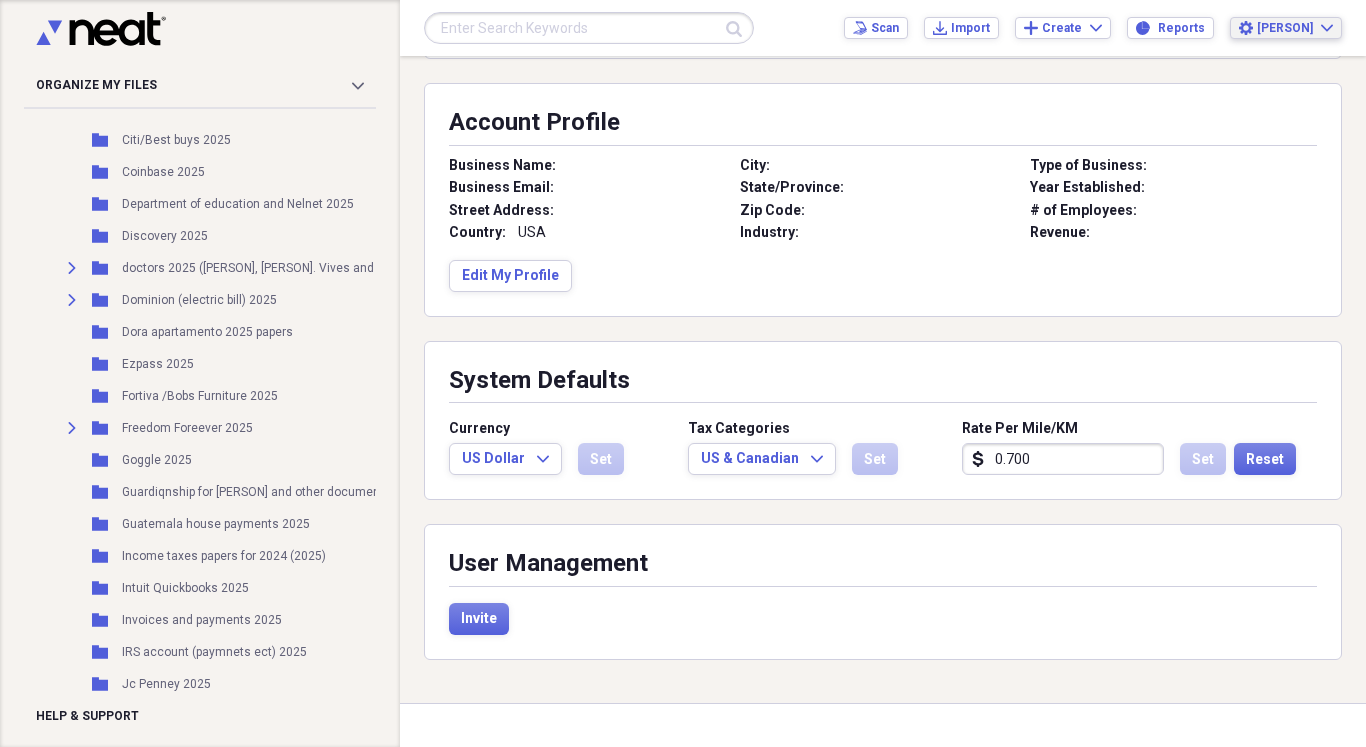 click on "Settings" 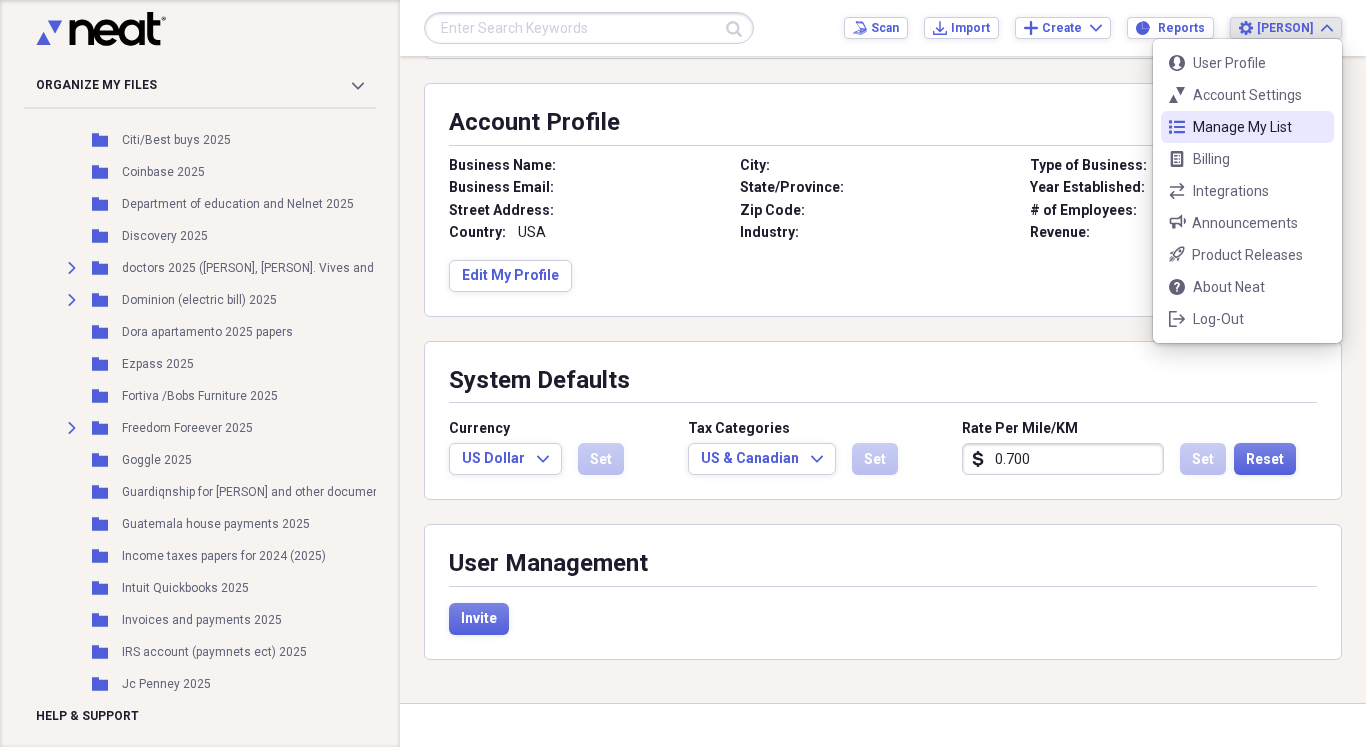 click on "Manage My List" at bounding box center [1247, 127] 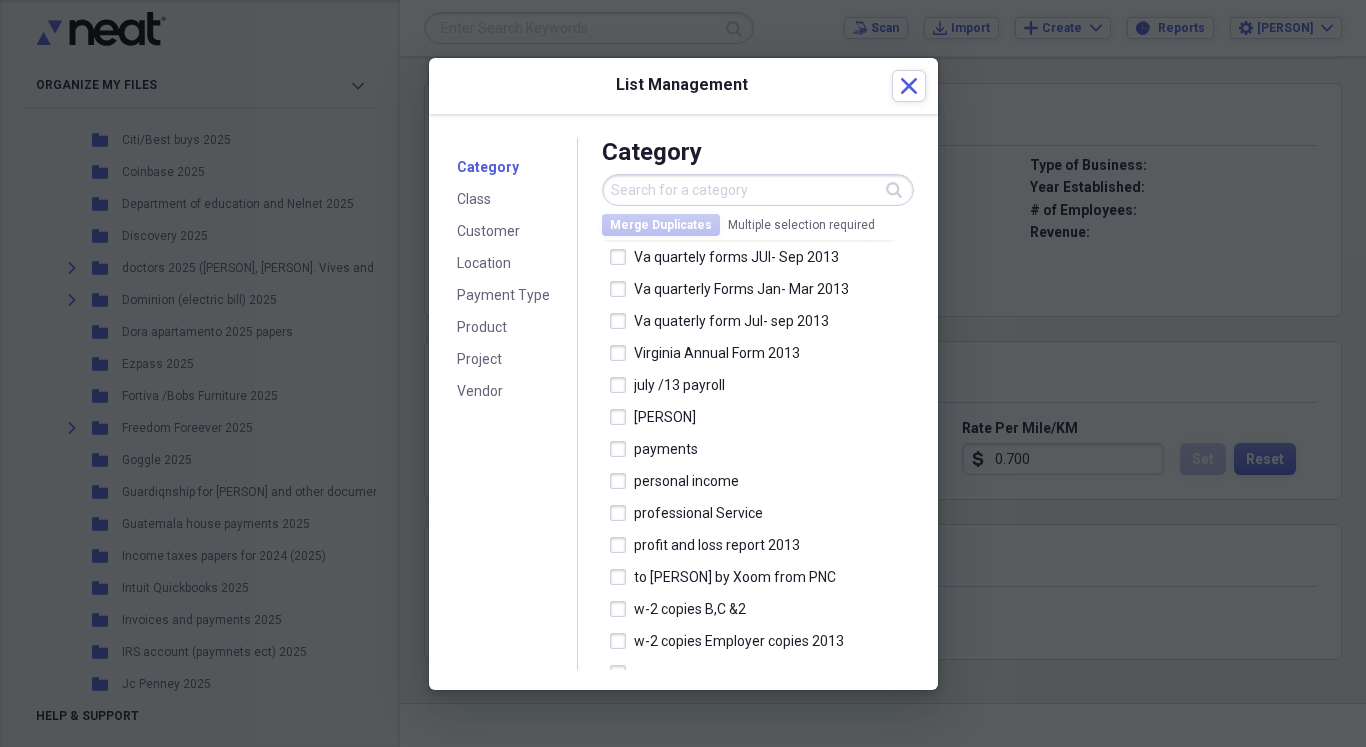 scroll, scrollTop: 1998, scrollLeft: 0, axis: vertical 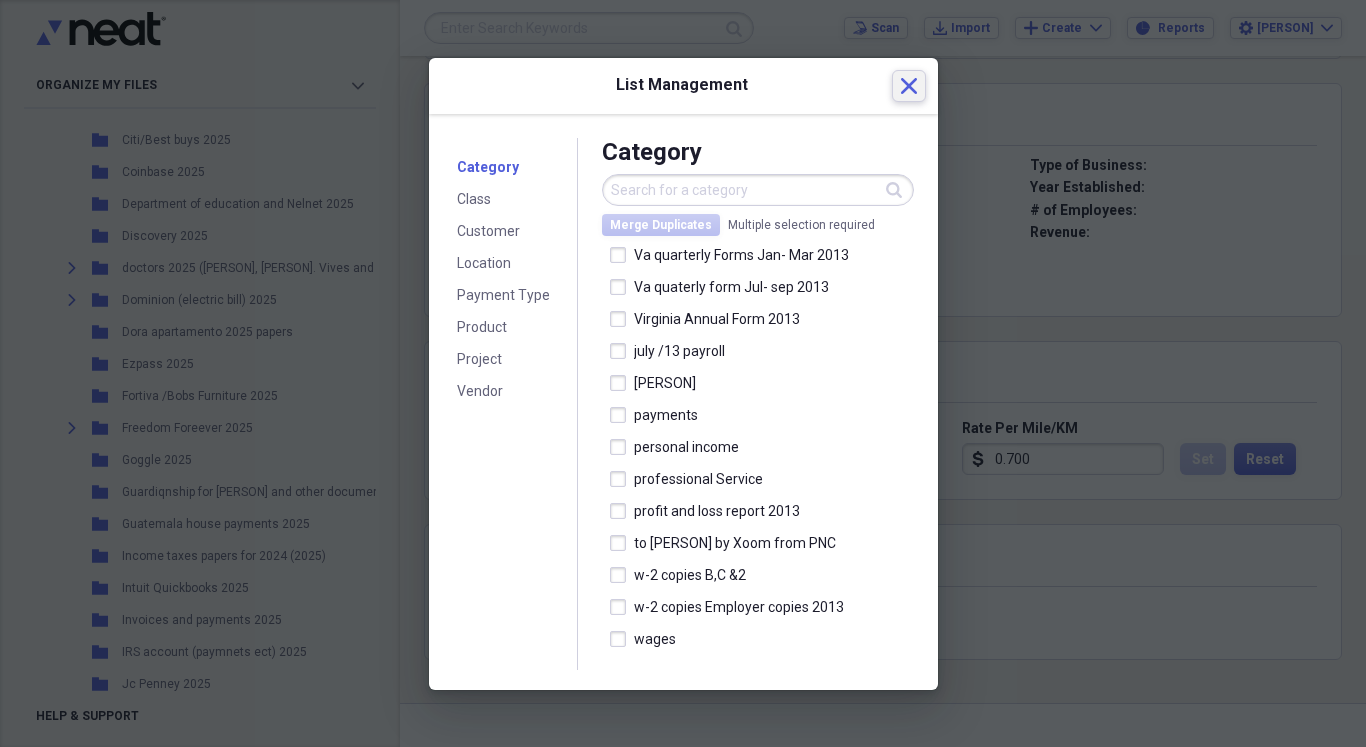 click 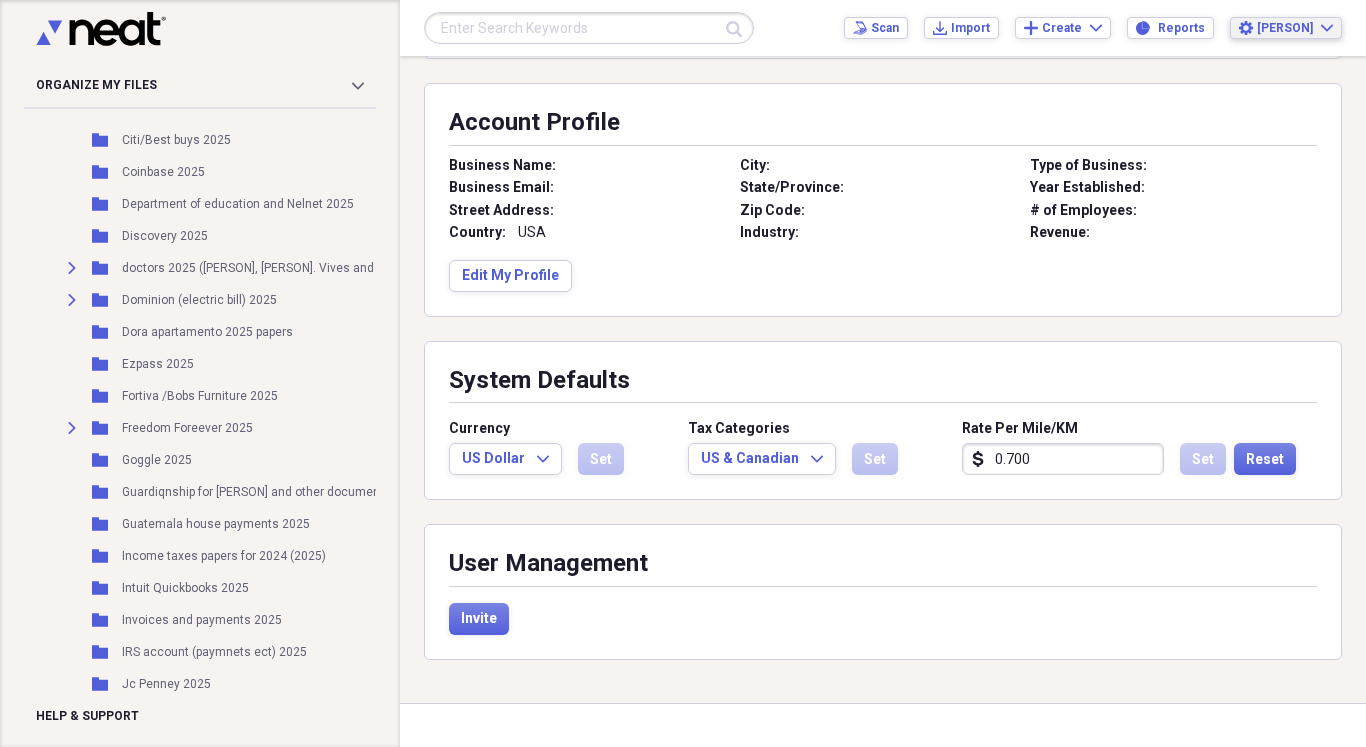 click 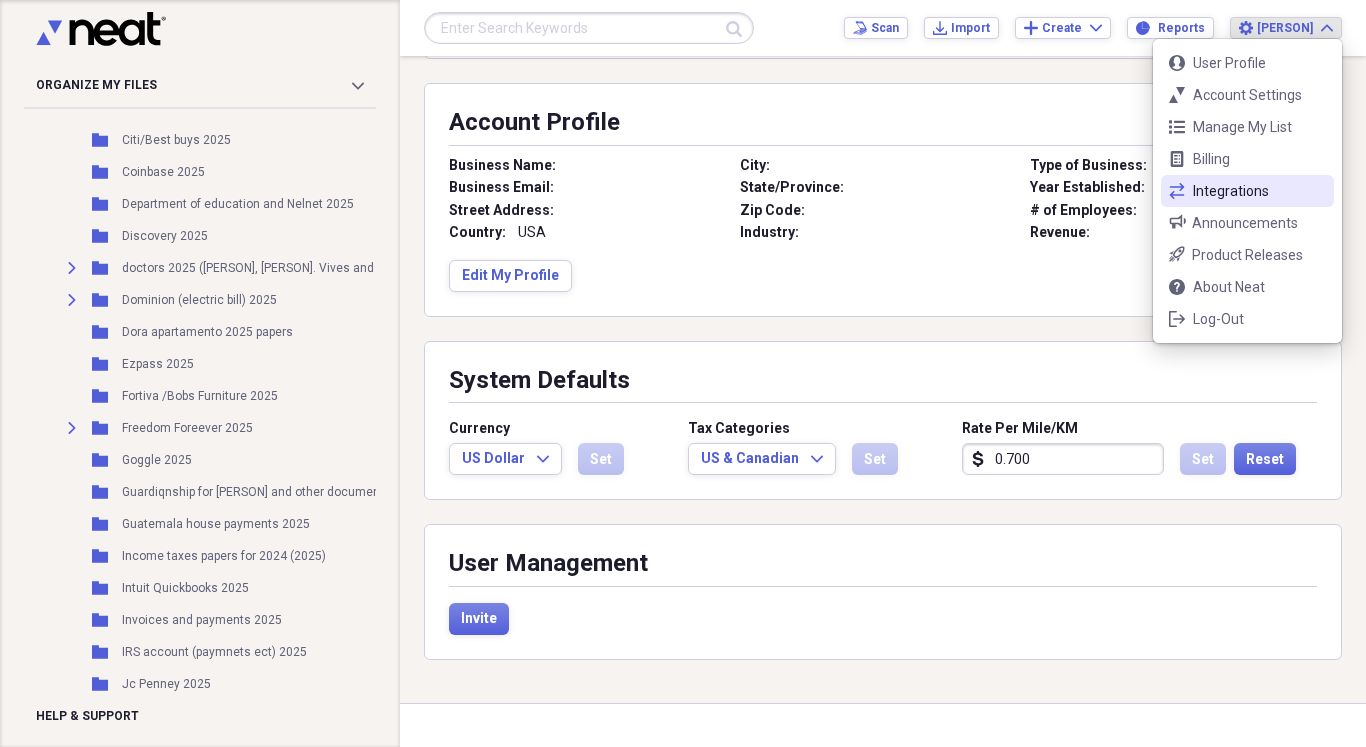 click on "Integrations" at bounding box center [1247, 191] 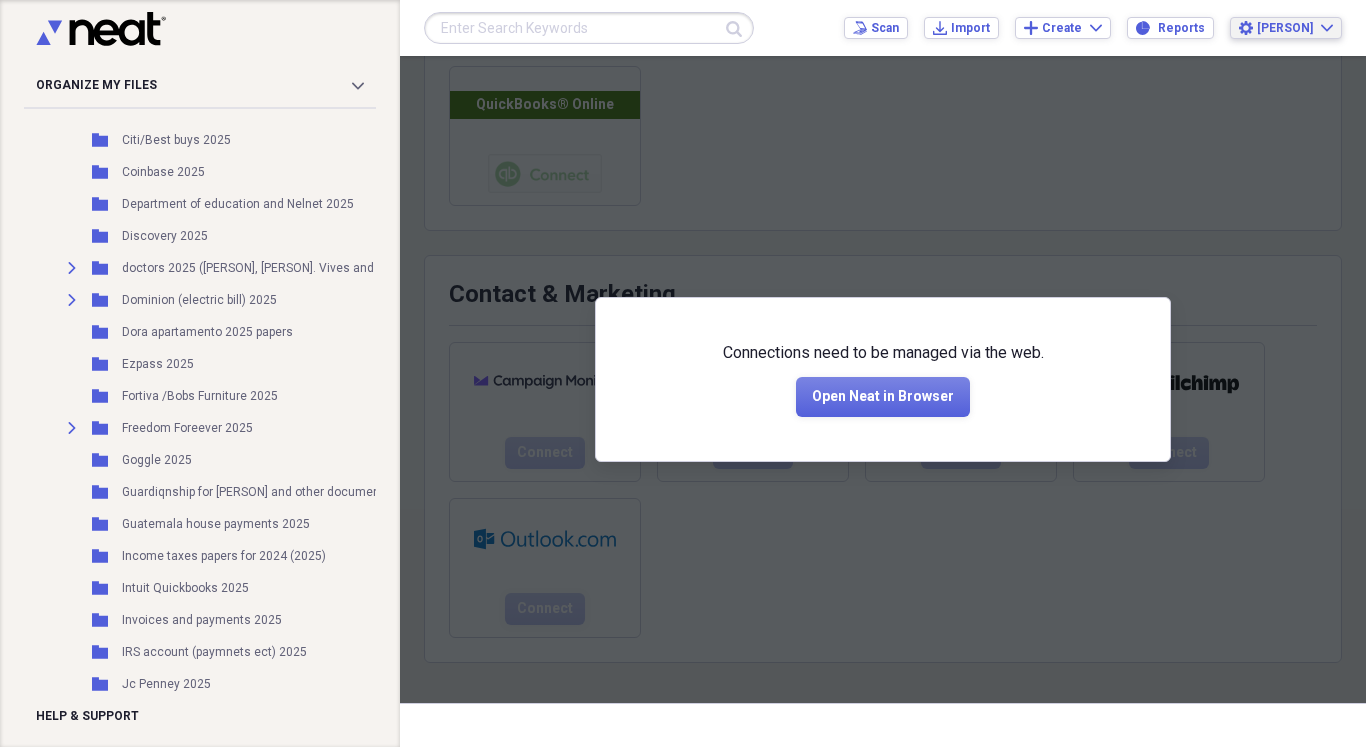 scroll, scrollTop: 153, scrollLeft: 0, axis: vertical 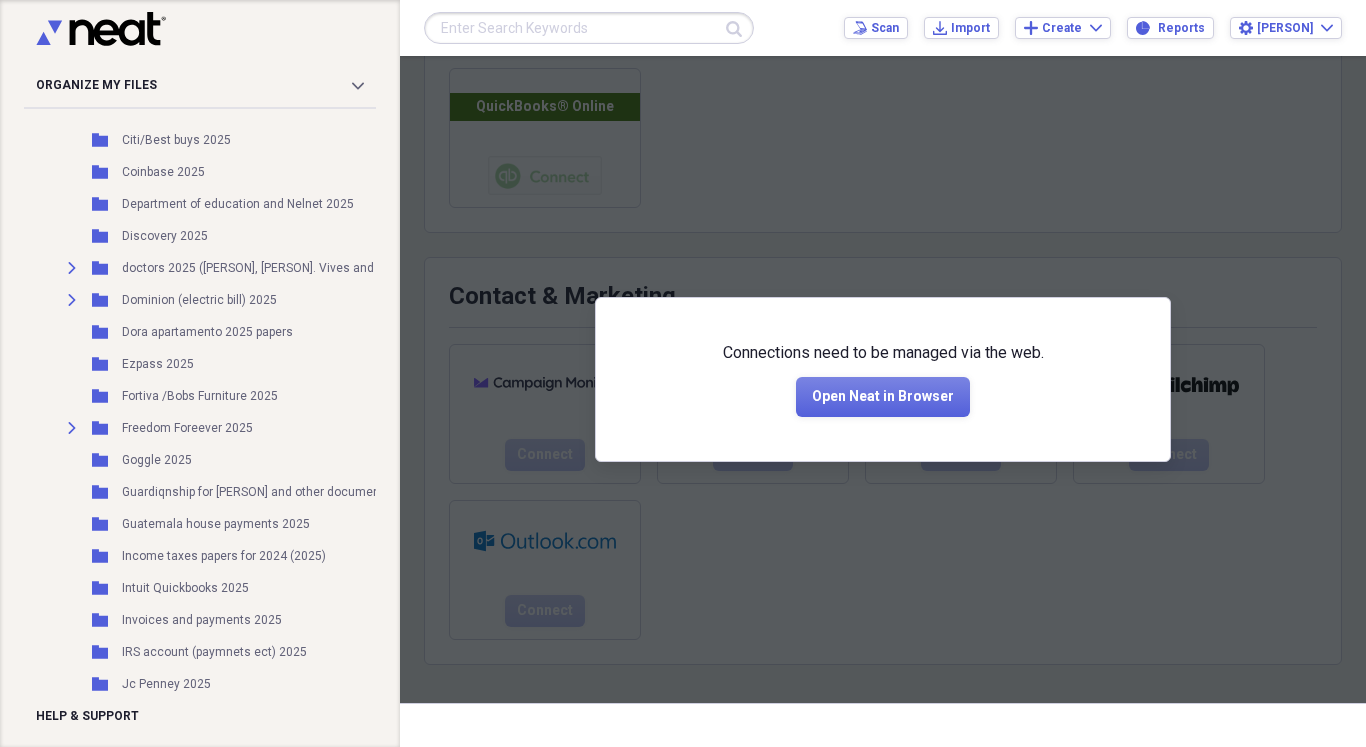 click at bounding box center (883, 379) 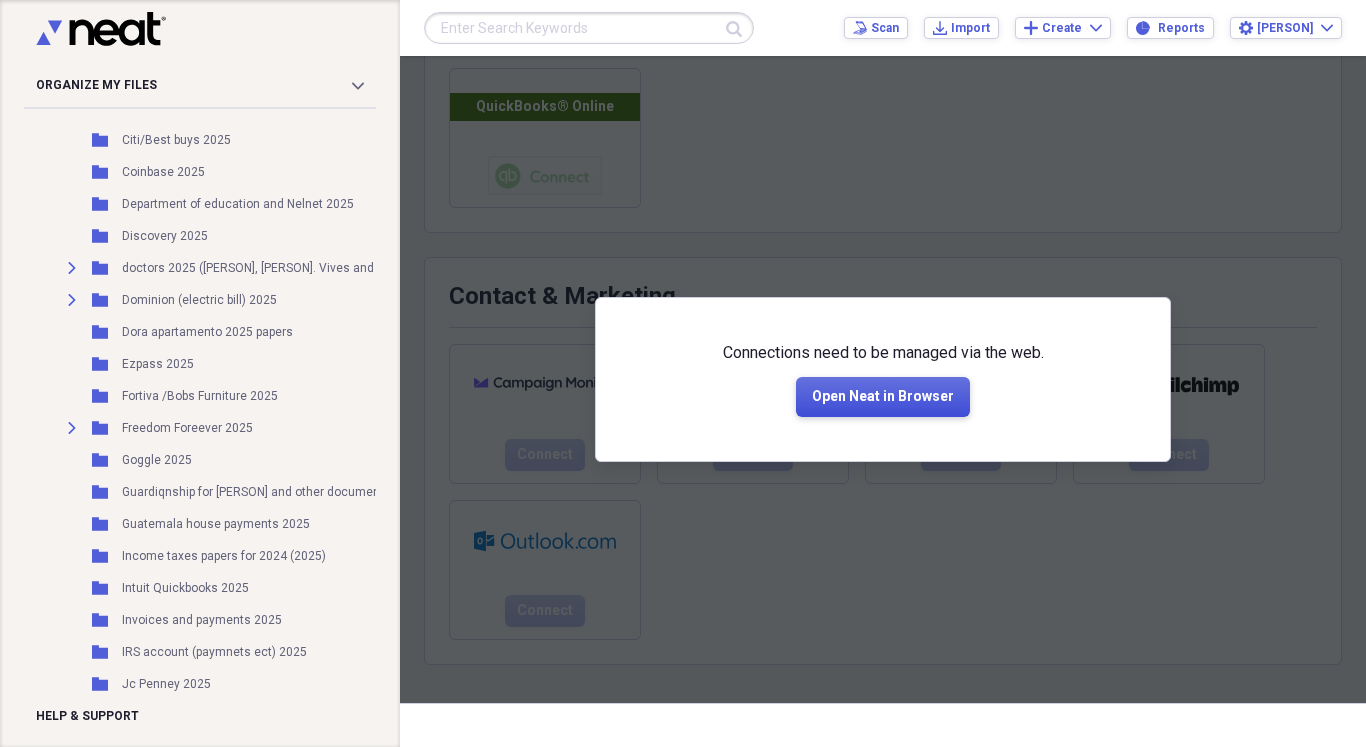 click on "Open Neat in Browser" at bounding box center [883, 397] 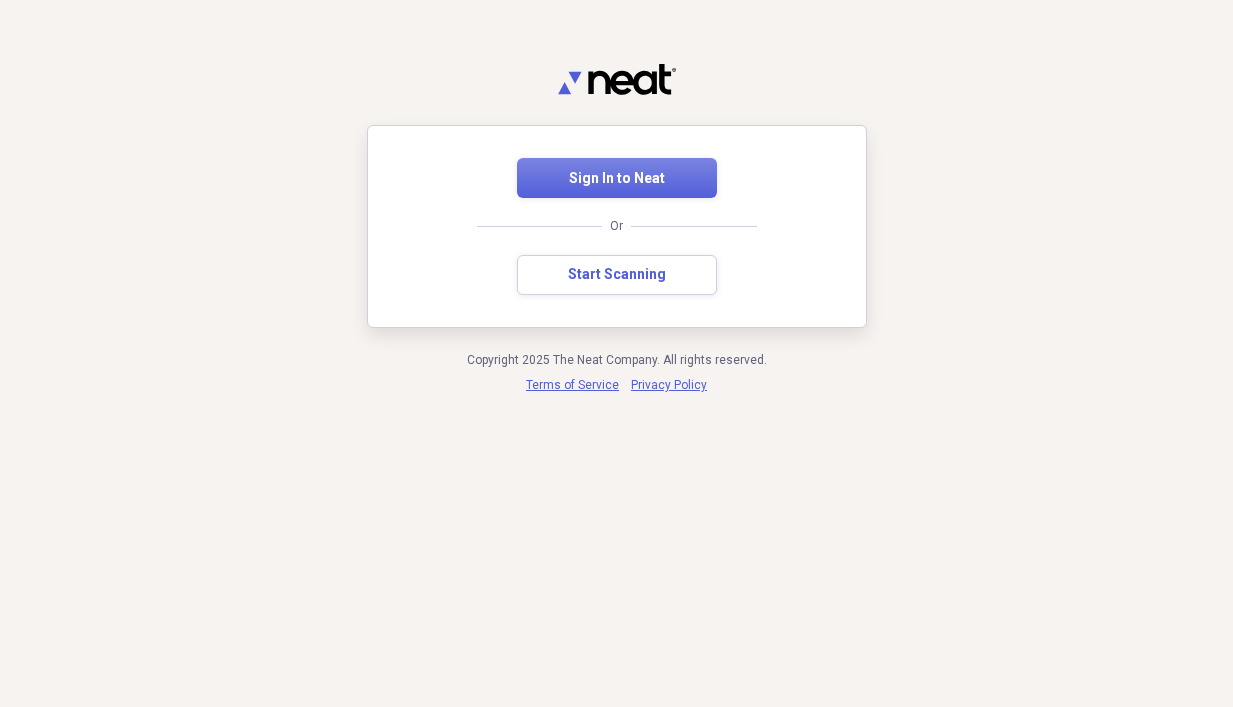 scroll, scrollTop: 0, scrollLeft: 0, axis: both 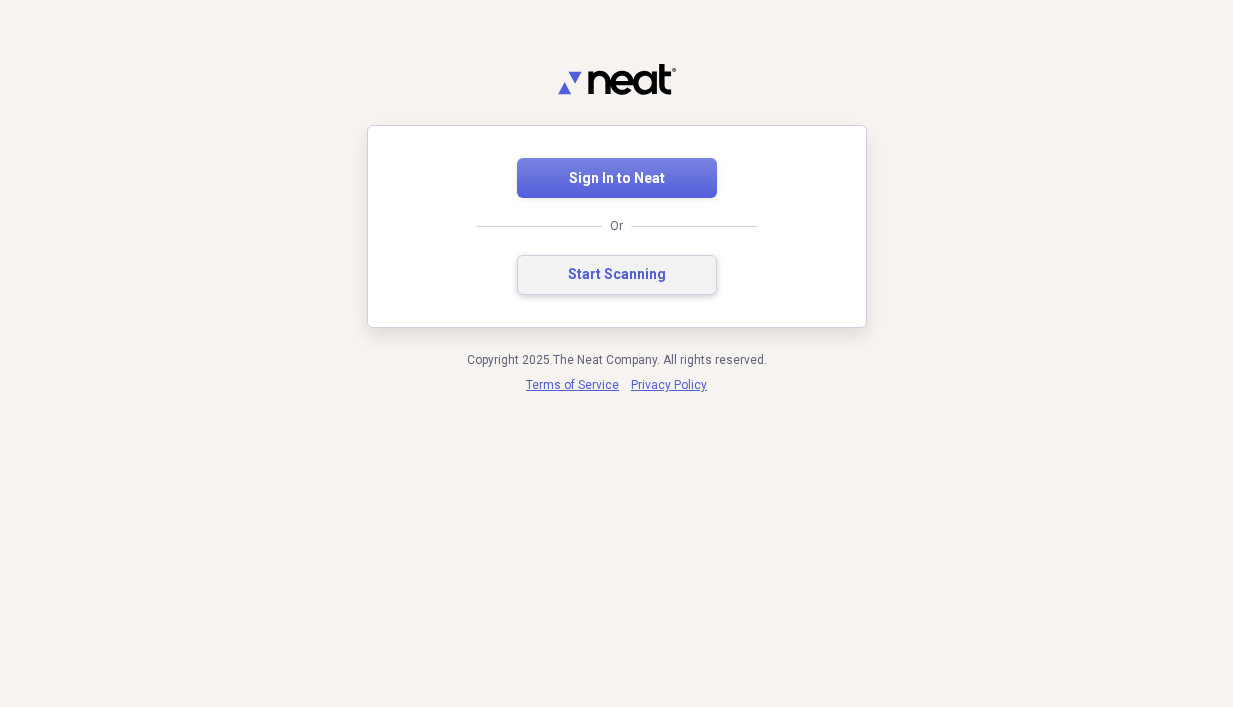 click on "Start Scanning" at bounding box center (617, 275) 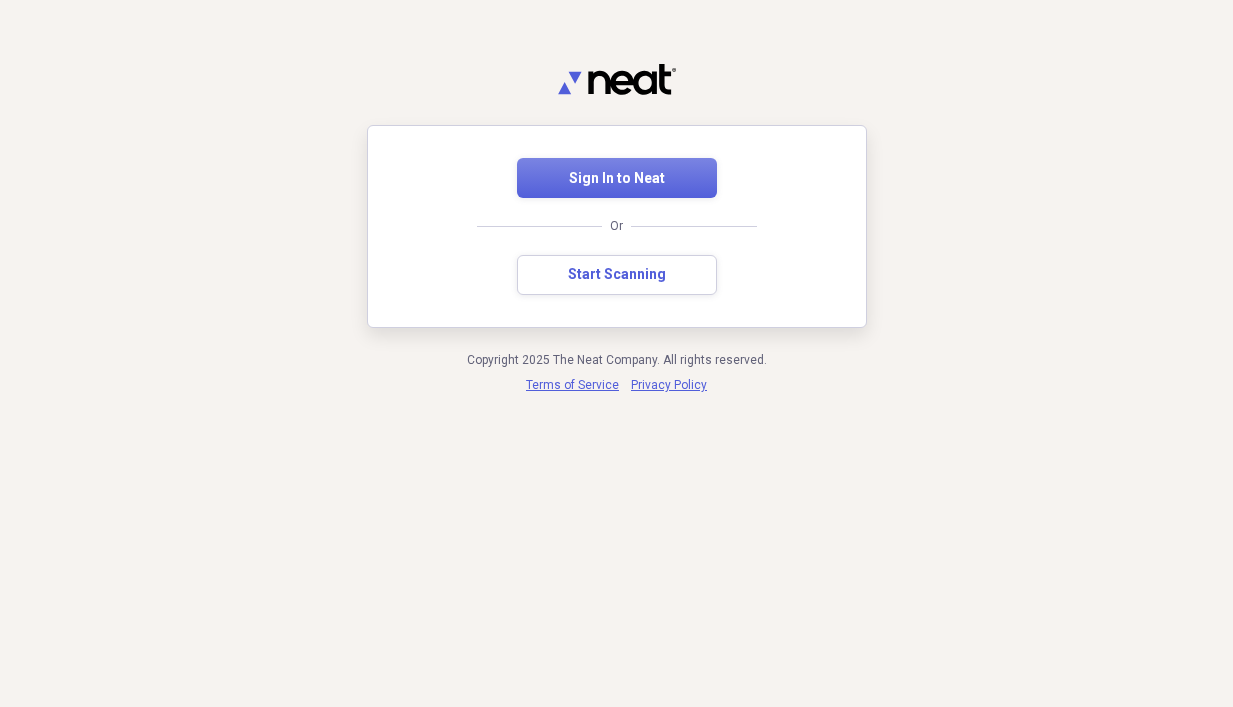 scroll, scrollTop: 0, scrollLeft: 0, axis: both 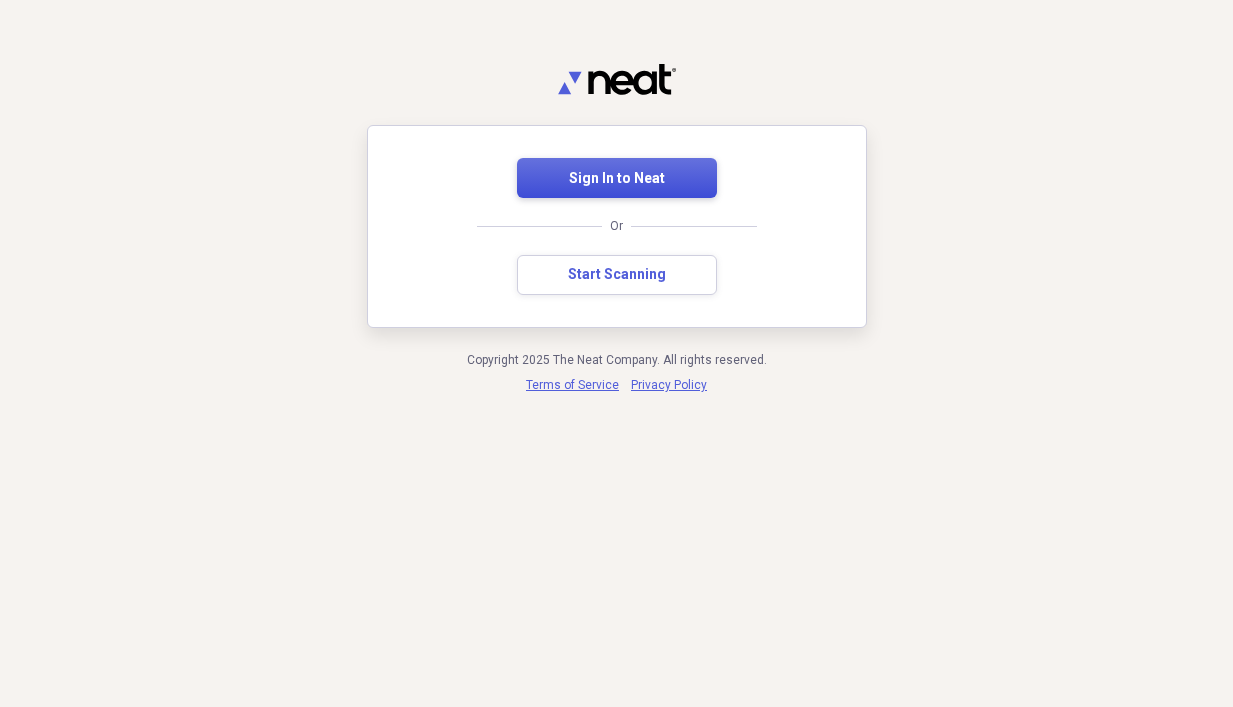 click on "Sign In to Neat" at bounding box center [617, 179] 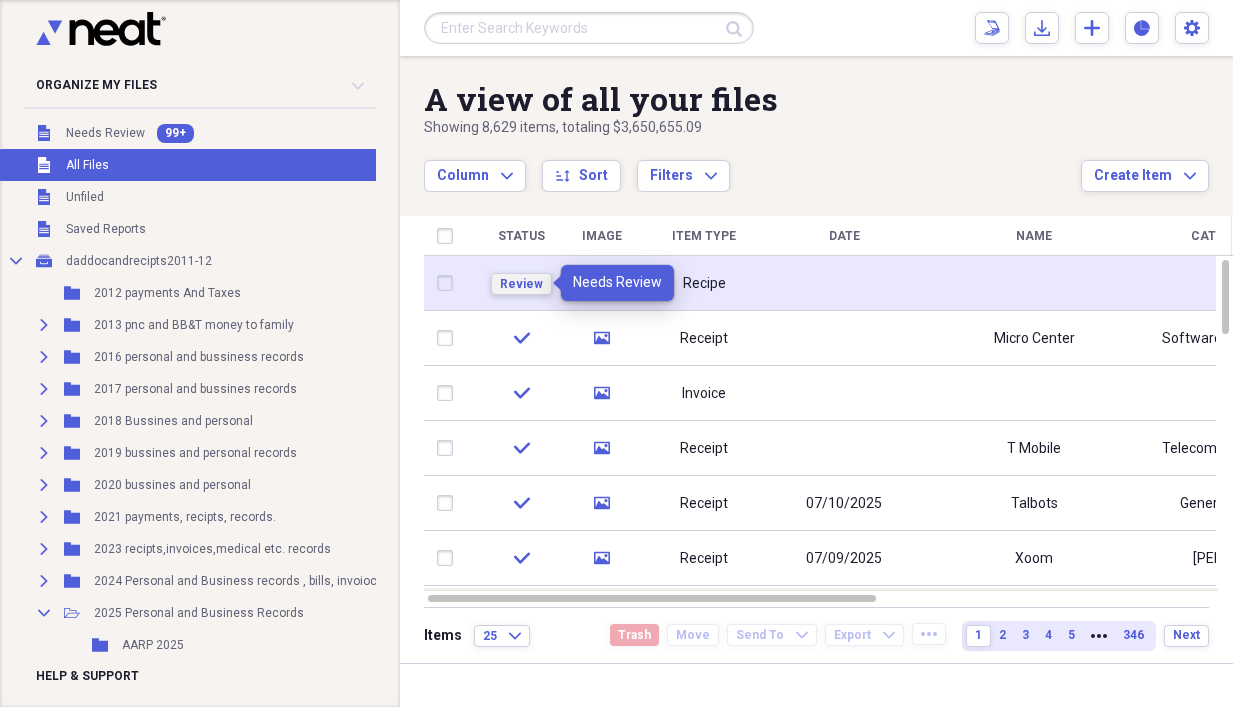 click on "Review" at bounding box center [521, 284] 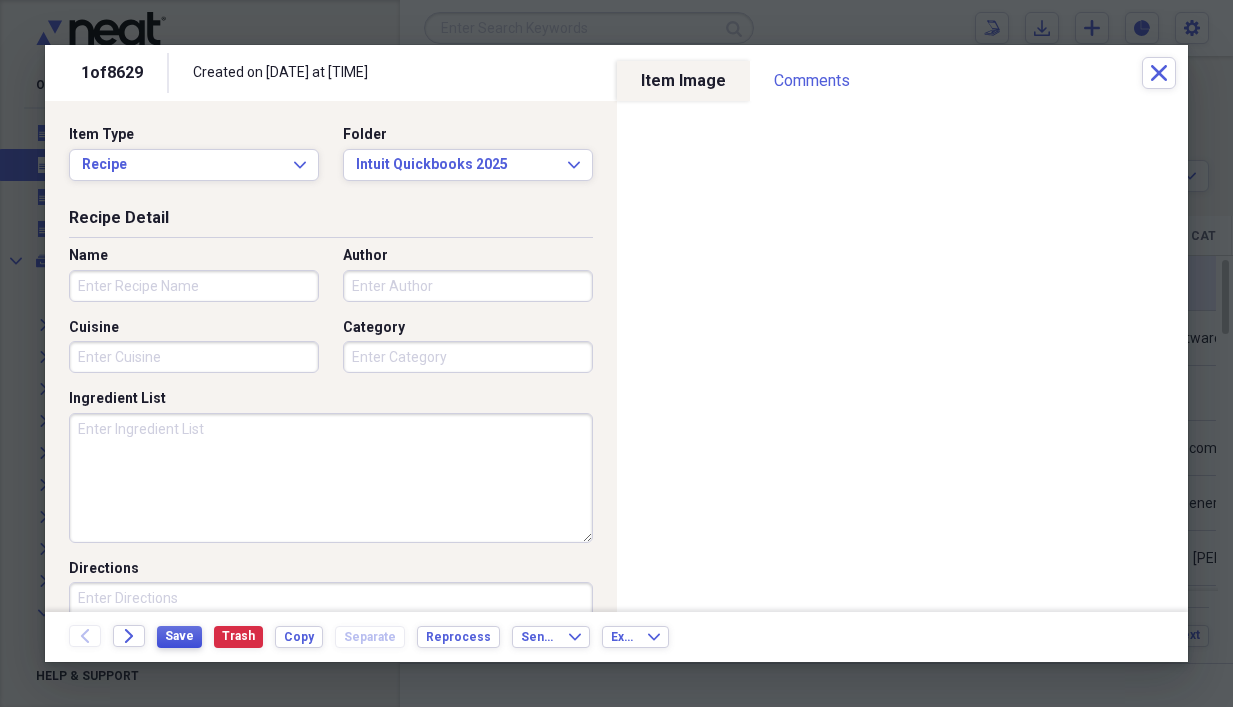click on "Save" at bounding box center (179, 636) 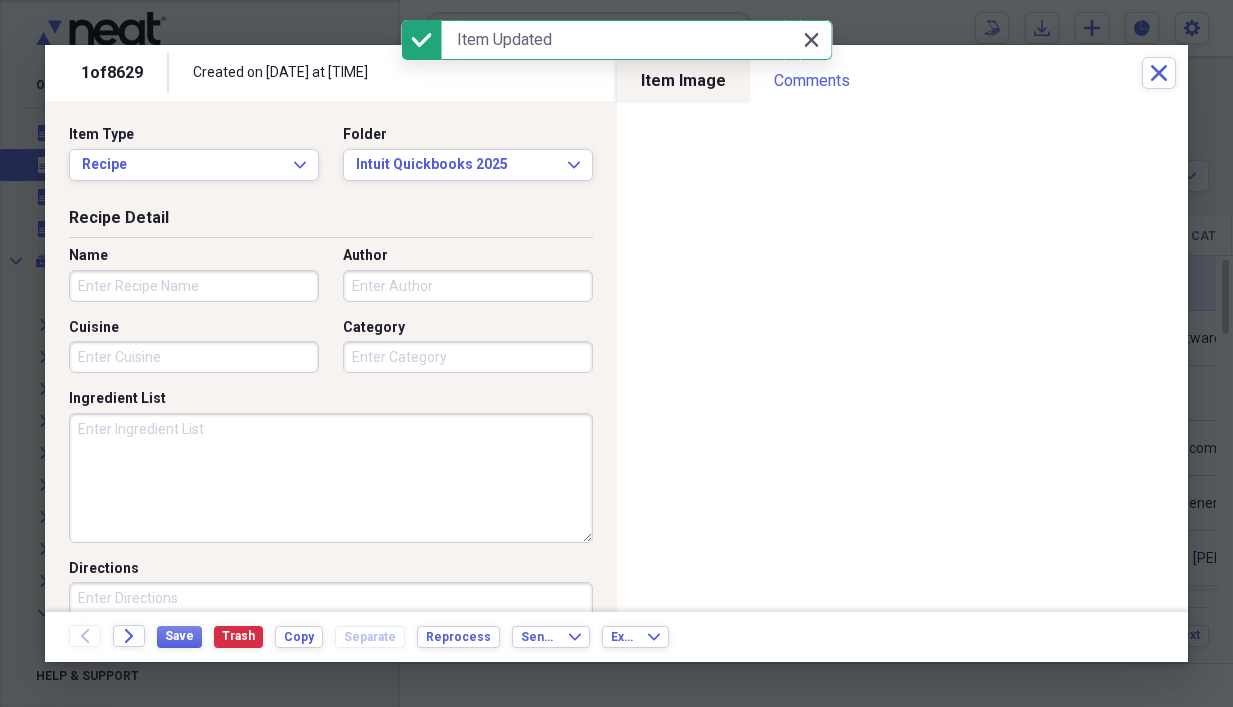 click 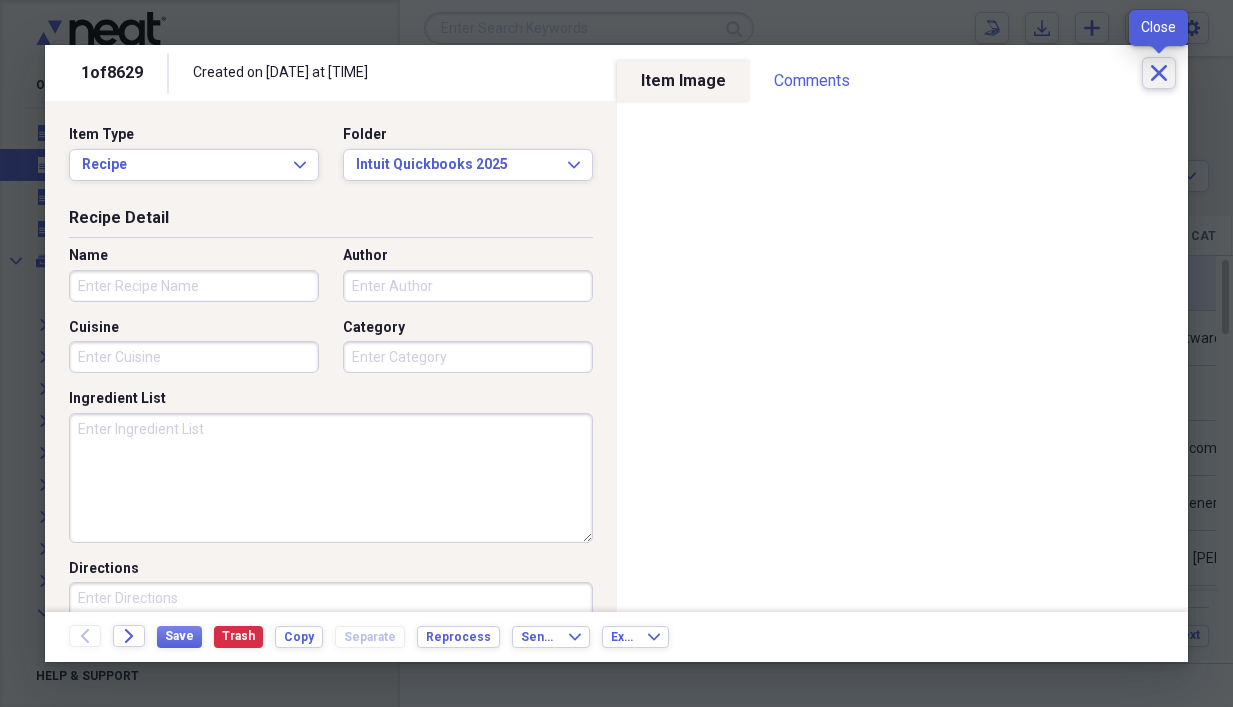click 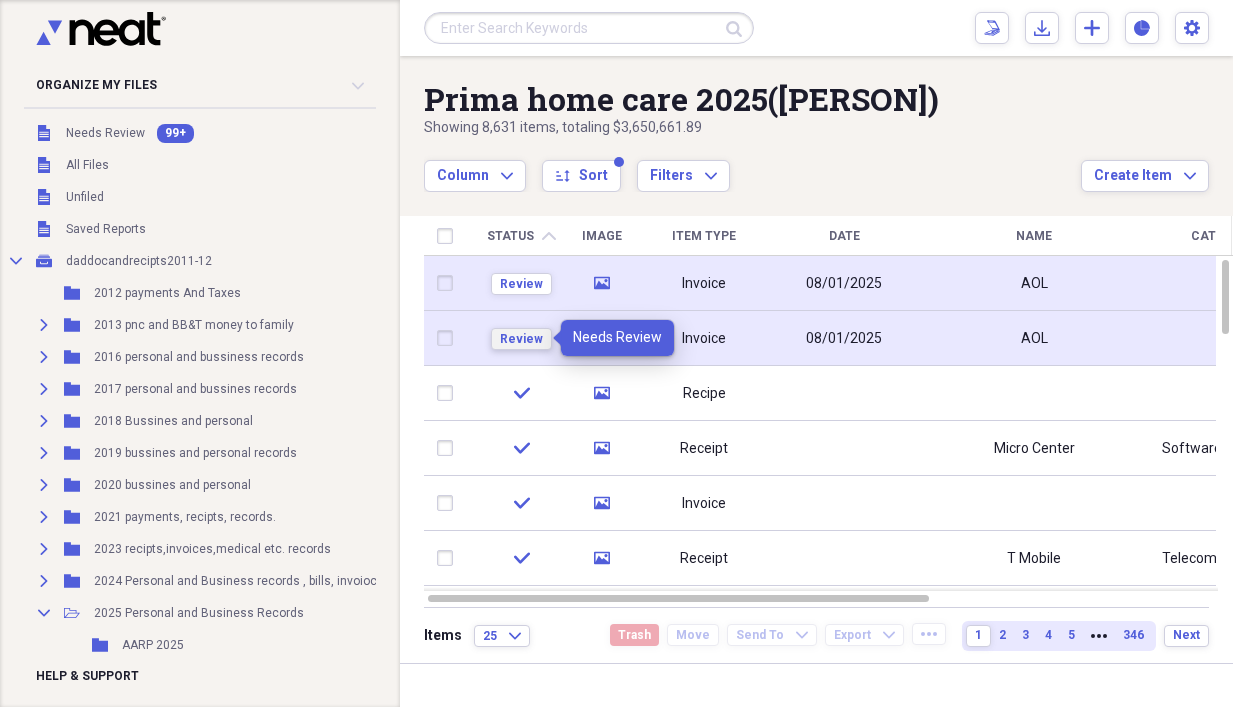 click on "Review" at bounding box center [521, 339] 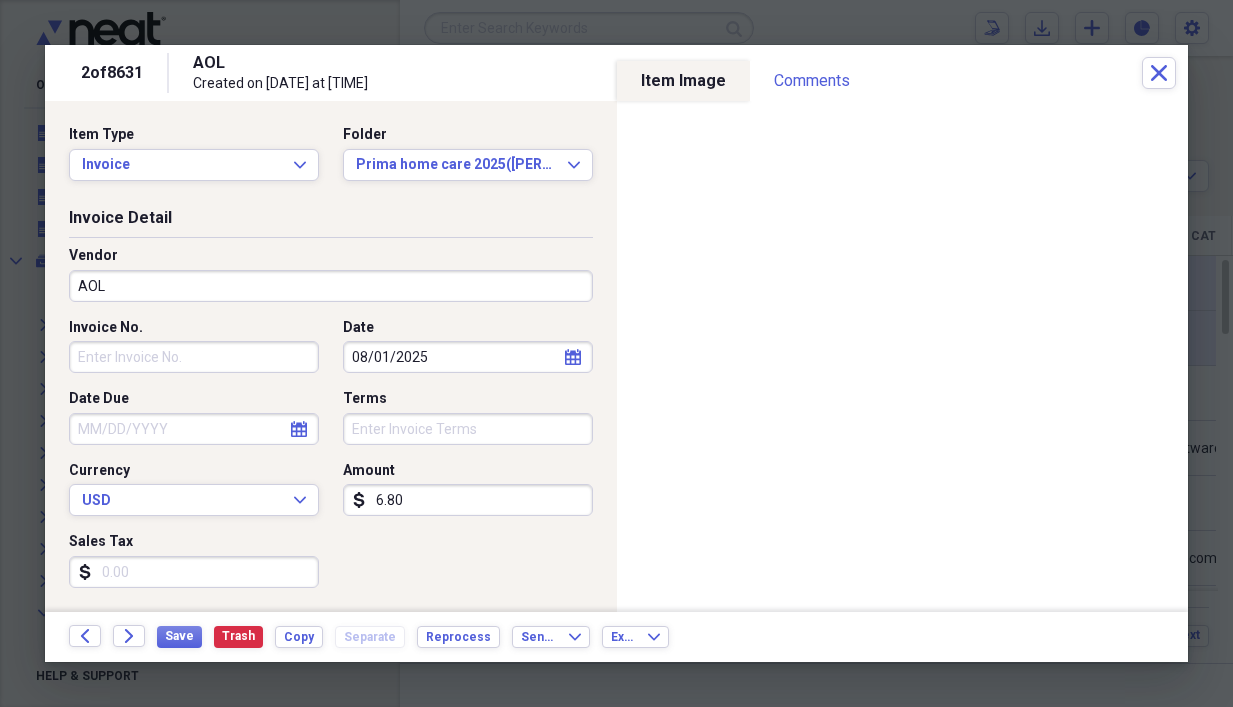 click on "08/01/2025" at bounding box center [468, 357] 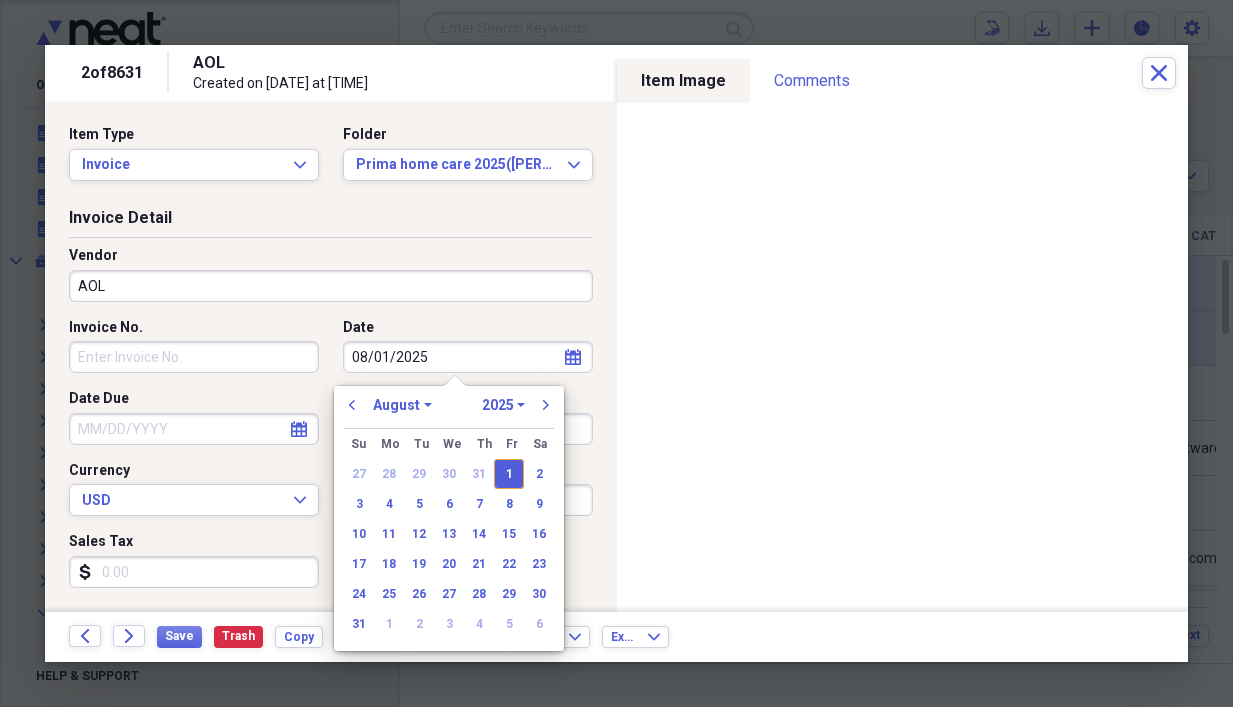 click on "Invoice Detail" at bounding box center [331, 222] 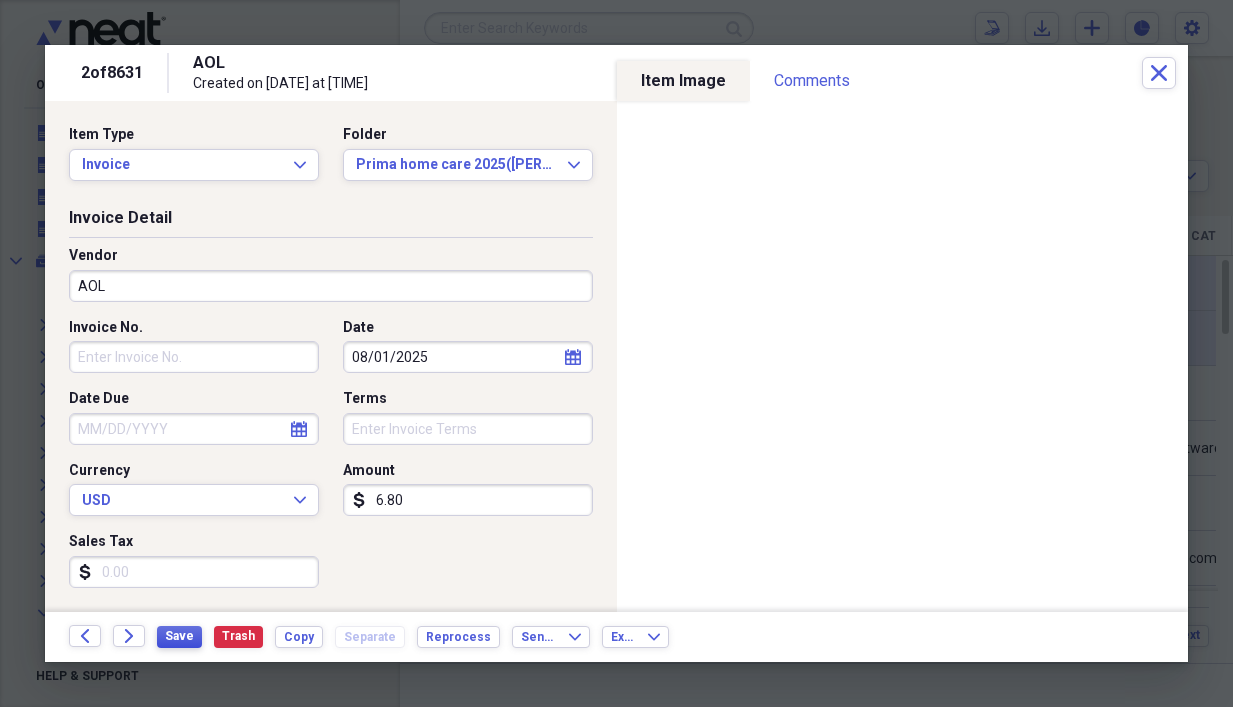 click on "Save" at bounding box center (179, 636) 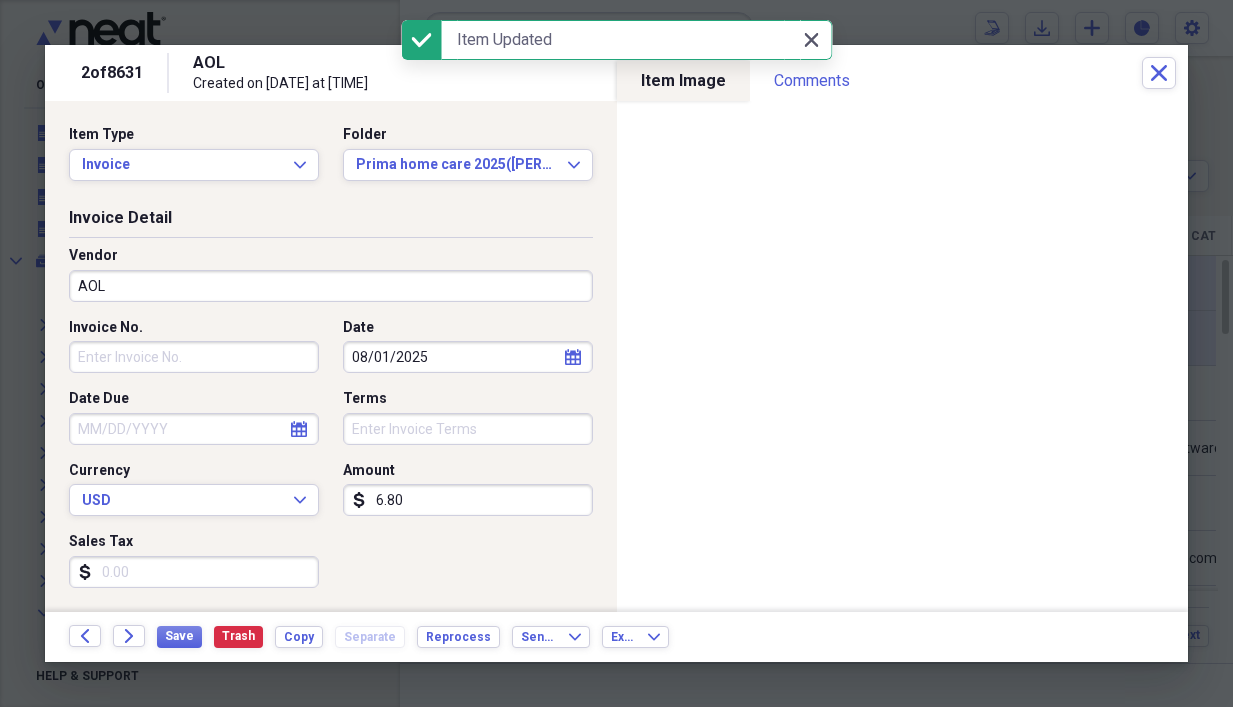 click 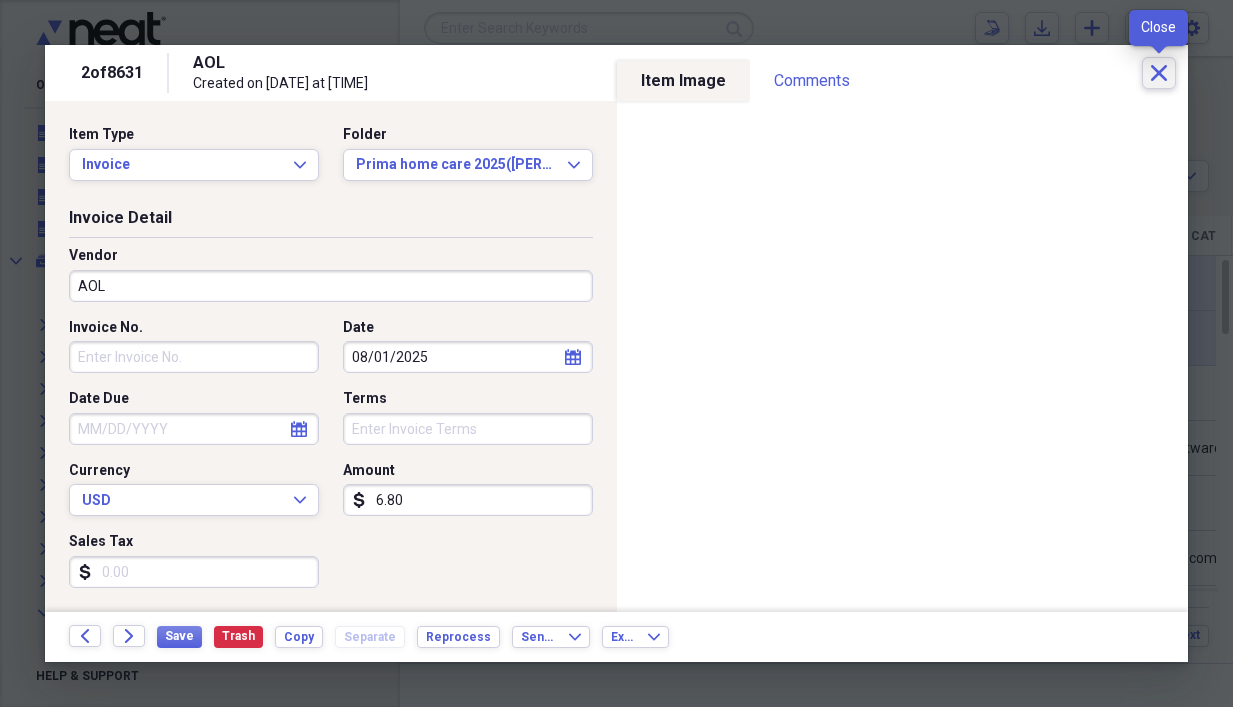 click 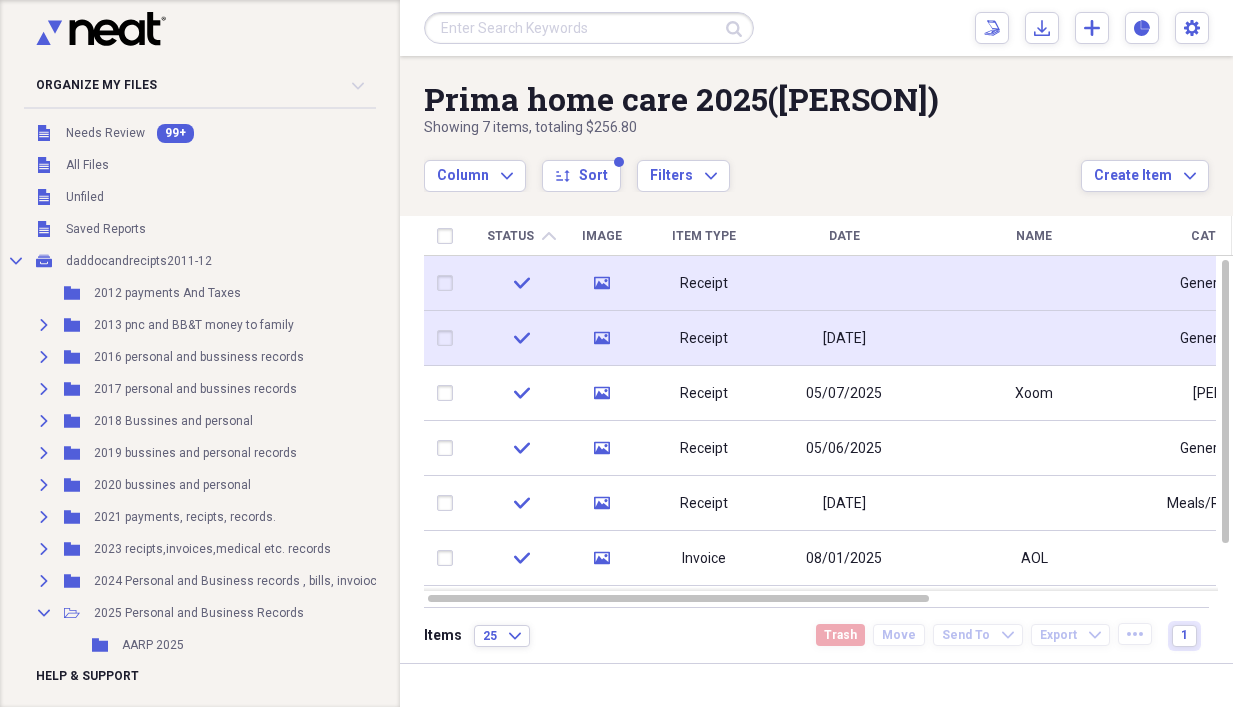 click on "Receipt" at bounding box center (704, 284) 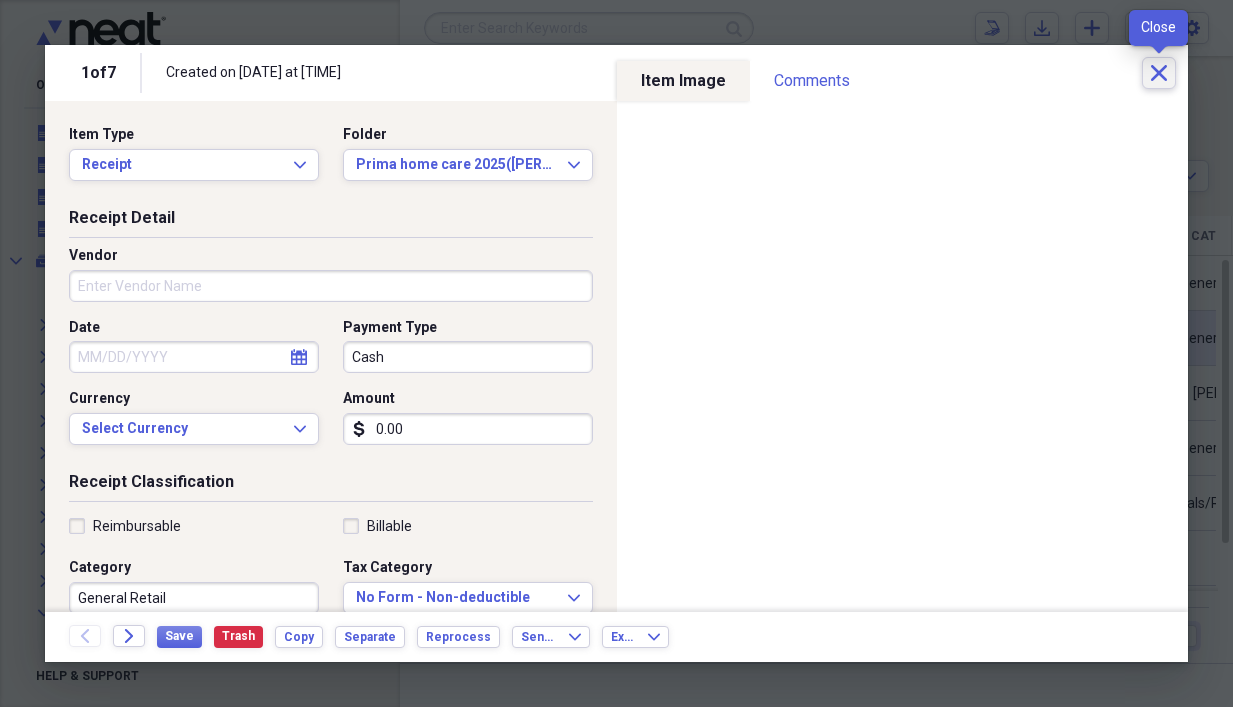 click 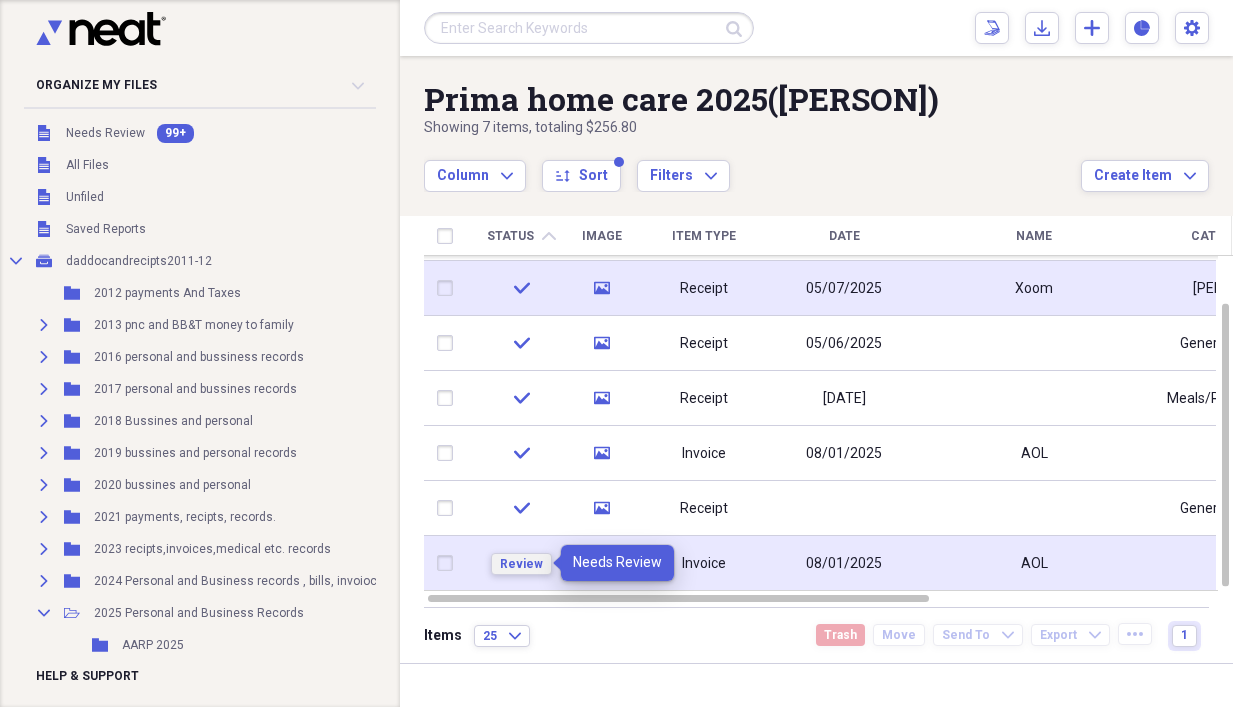 click on "Review" at bounding box center [521, 564] 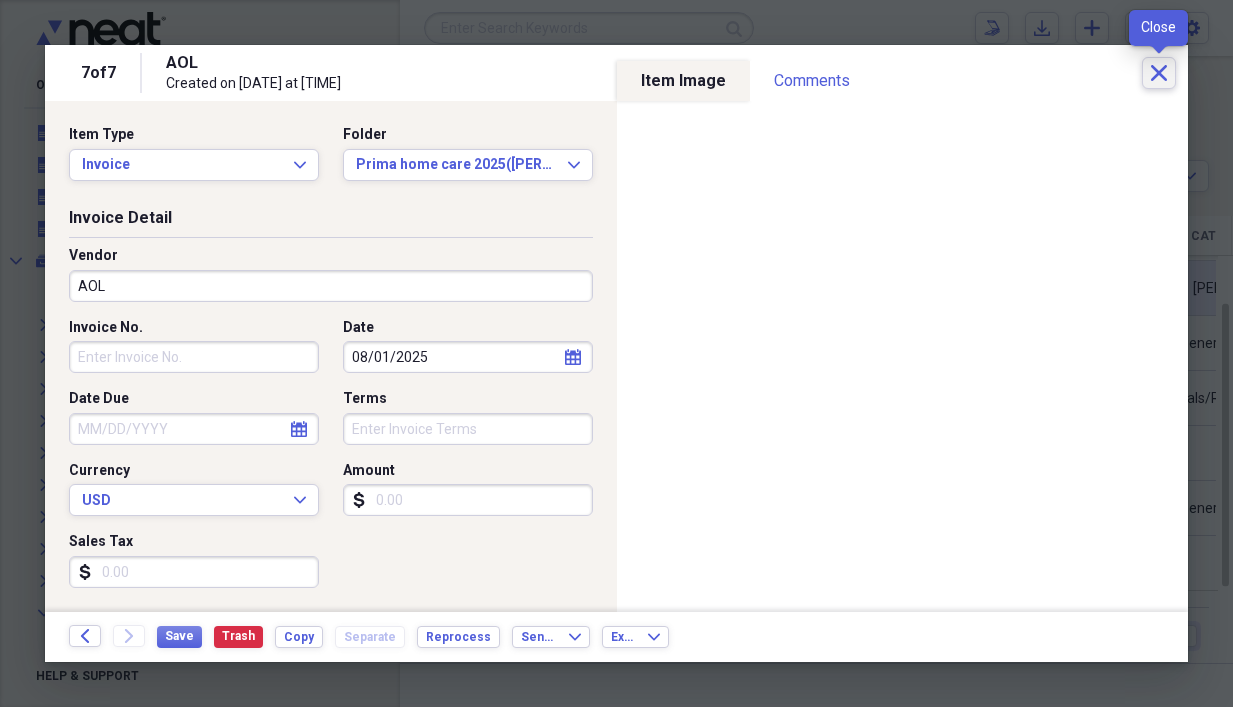 click on "Close" 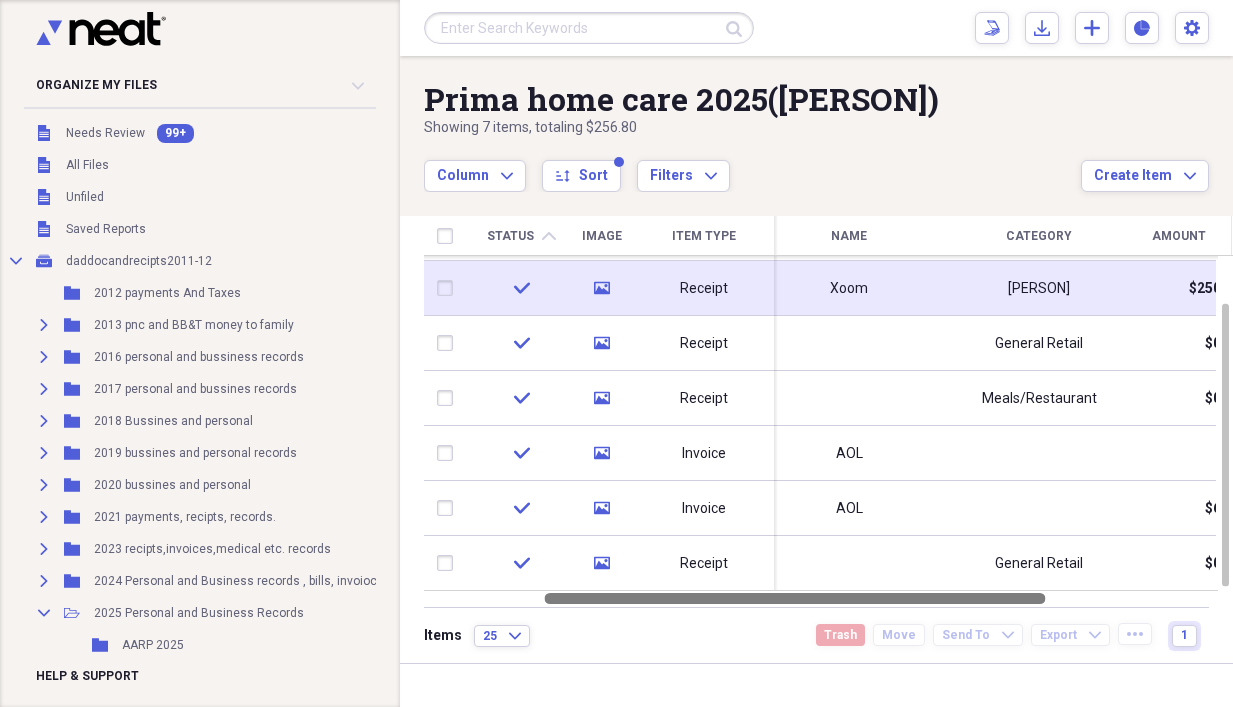 drag, startPoint x: 905, startPoint y: 598, endPoint x: 990, endPoint y: 605, distance: 85.28775 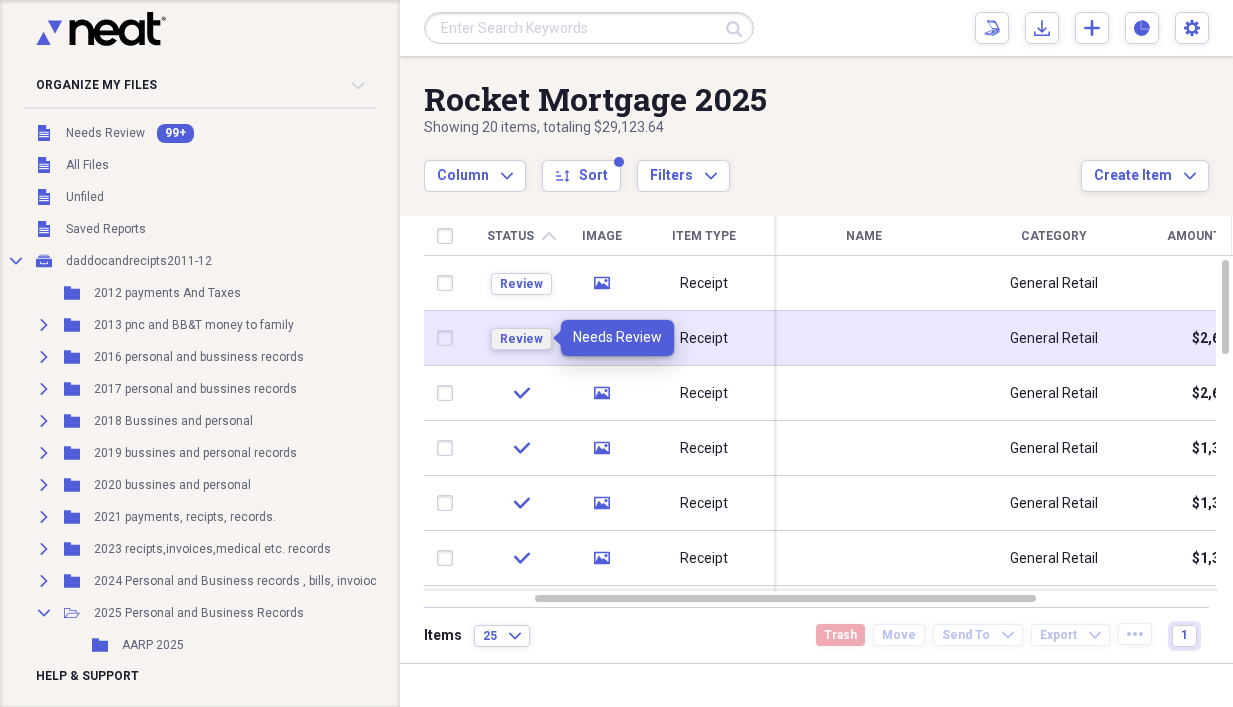 click on "Review" at bounding box center [521, 339] 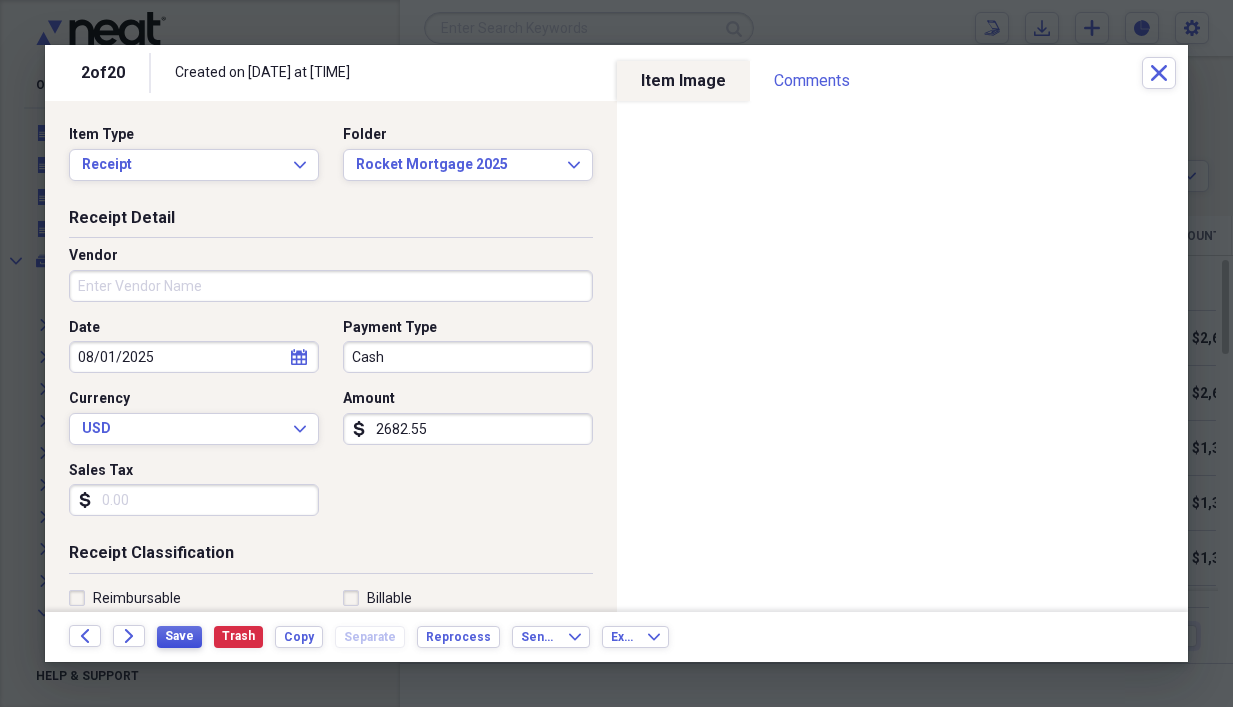 click on "Save" at bounding box center (179, 636) 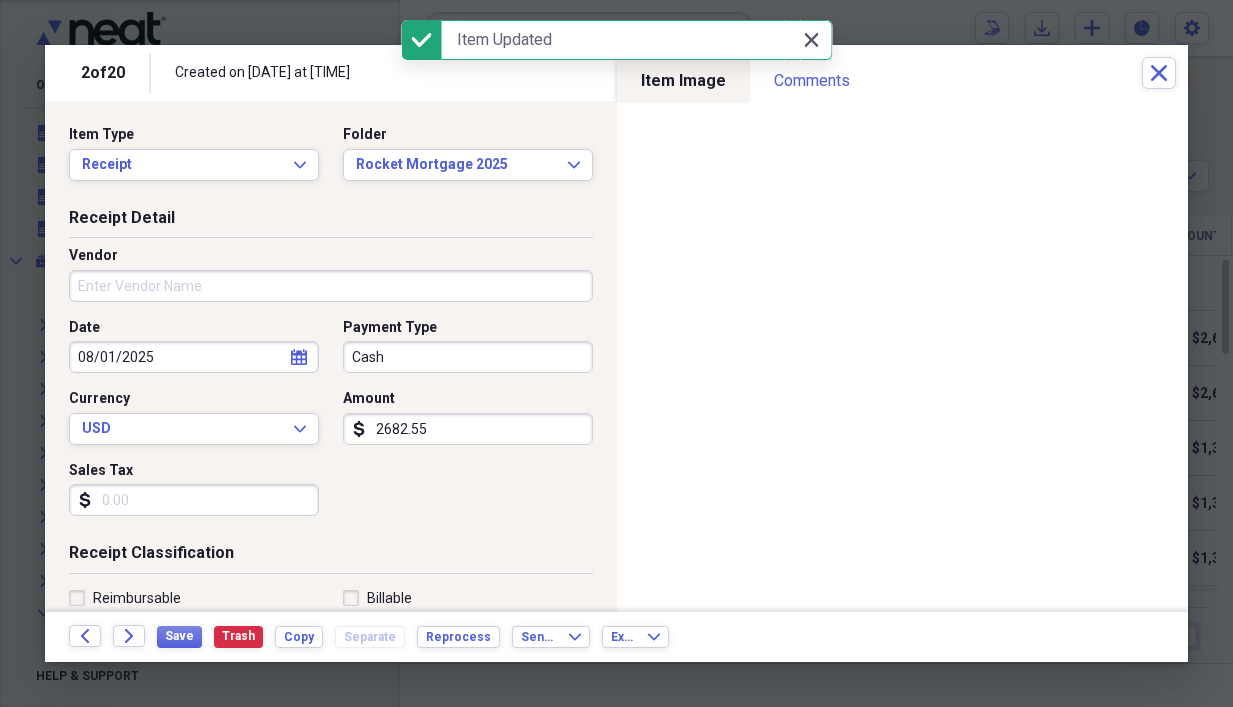 click 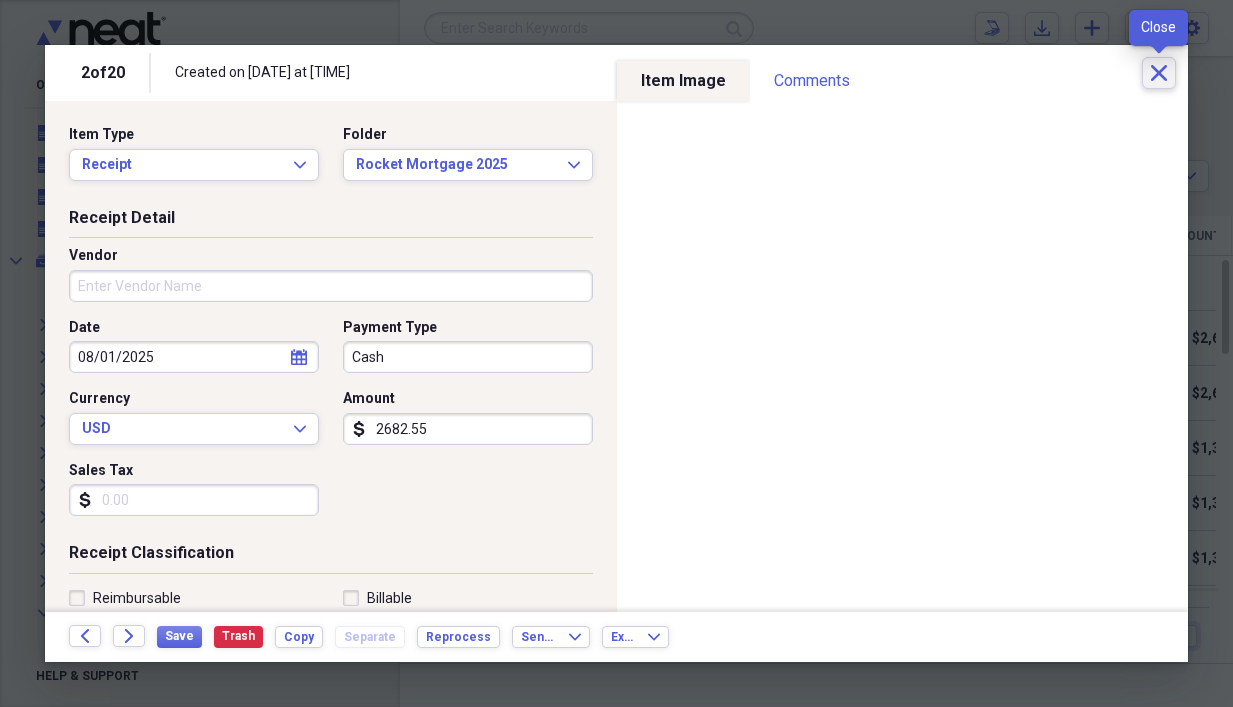click on "Close" 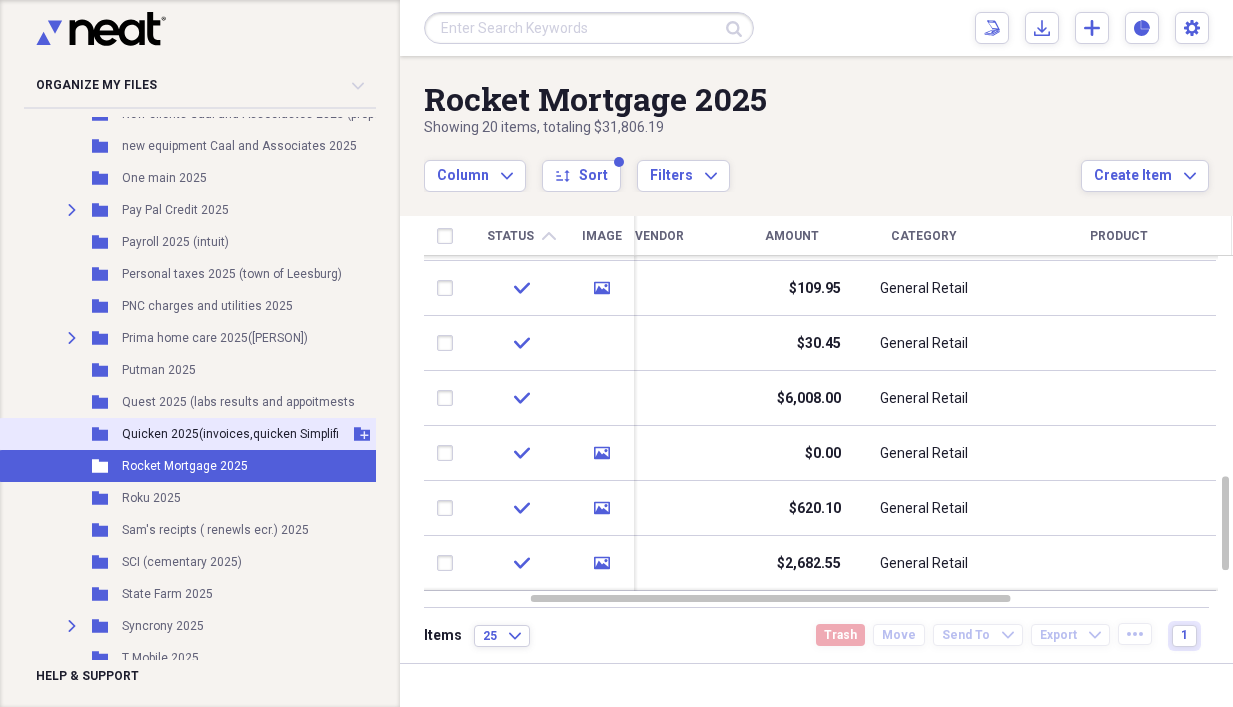 scroll, scrollTop: 1525, scrollLeft: 0, axis: vertical 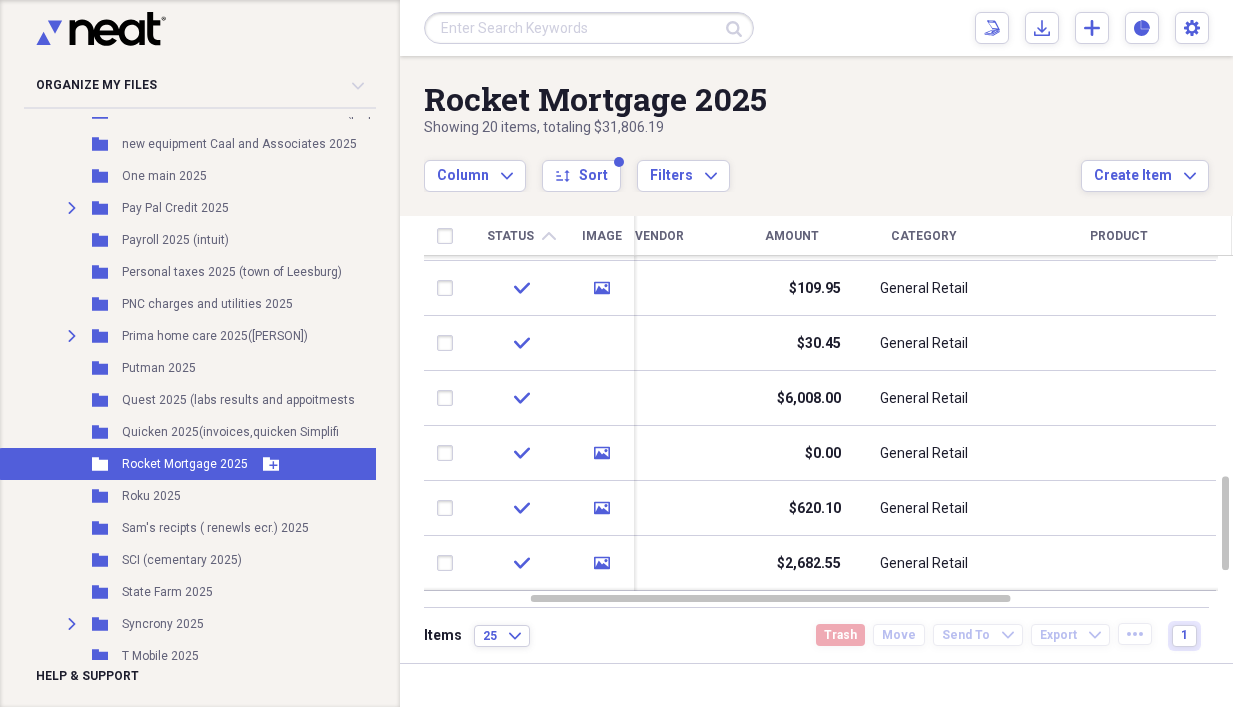 click on "Rocket Mortgage 2025" at bounding box center (185, 464) 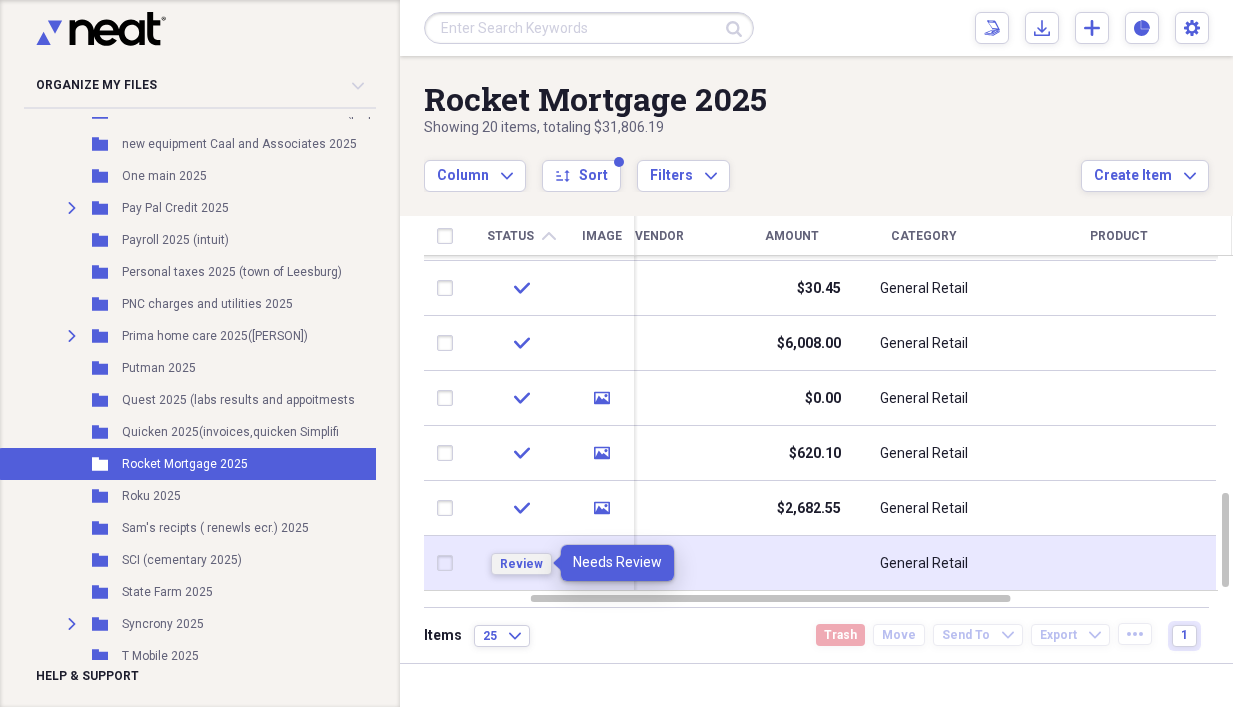 click on "Review" at bounding box center [521, 564] 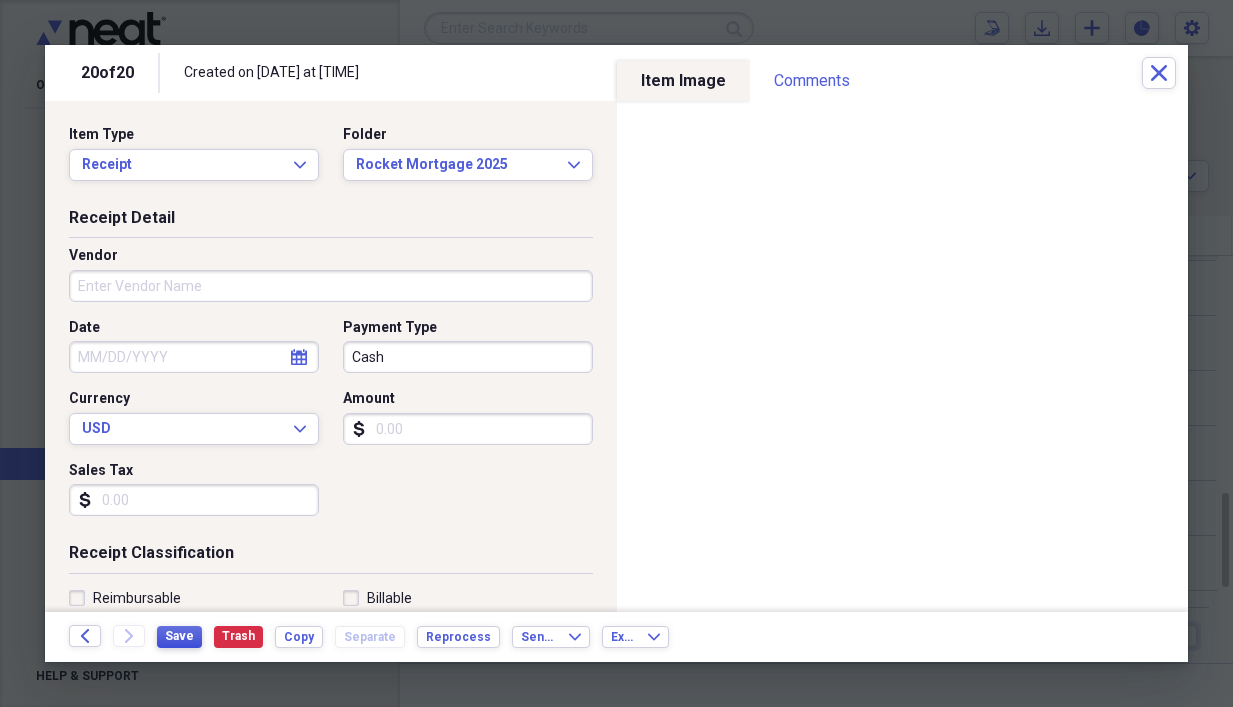 click on "Save" at bounding box center (179, 636) 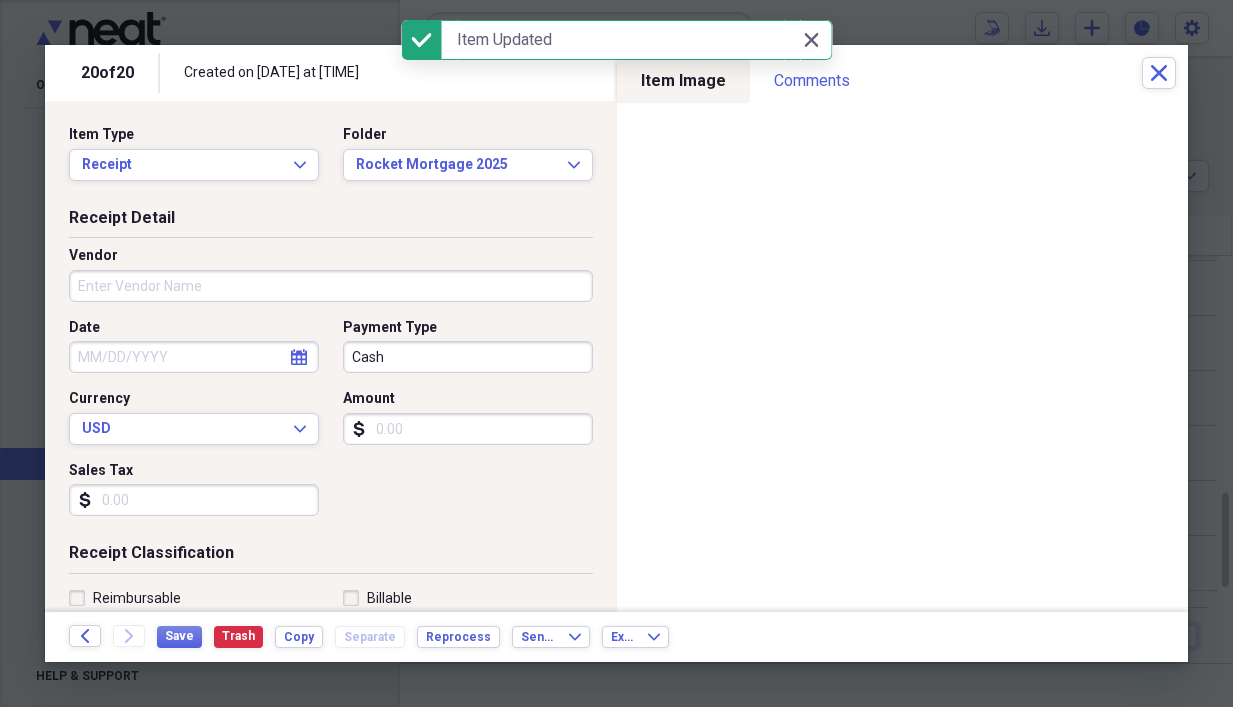 click on "Close Close" at bounding box center (816, 40) 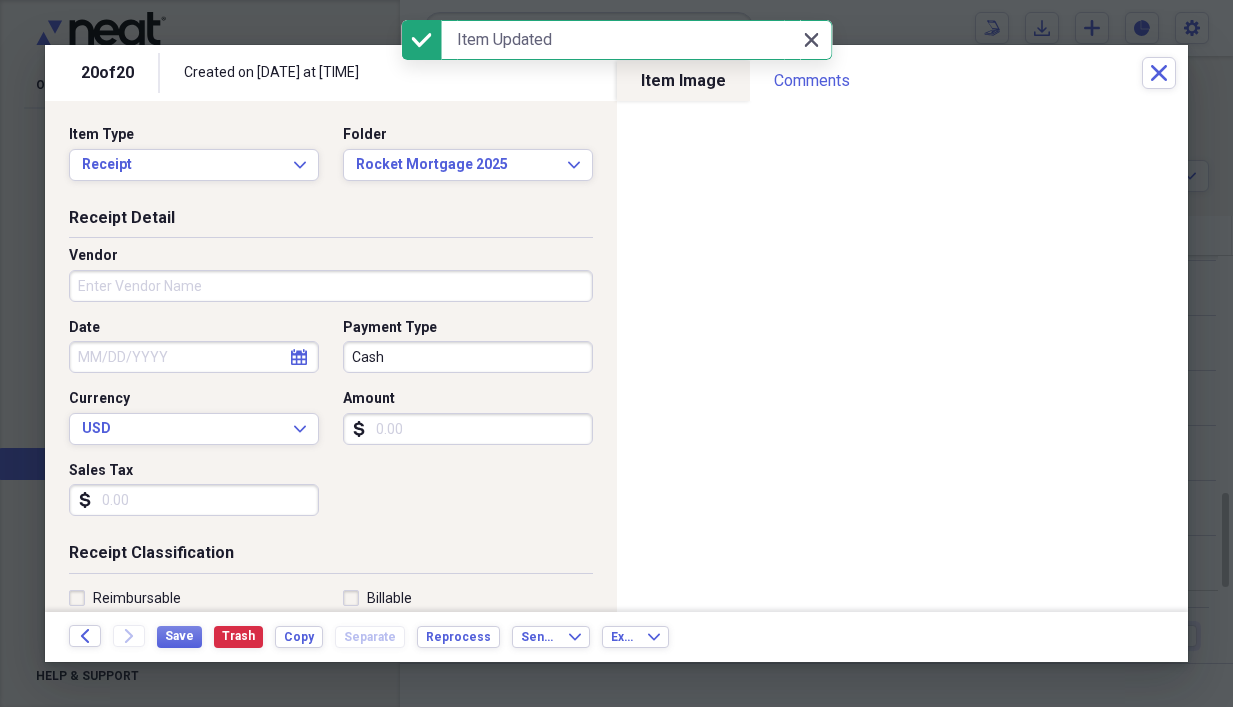 click 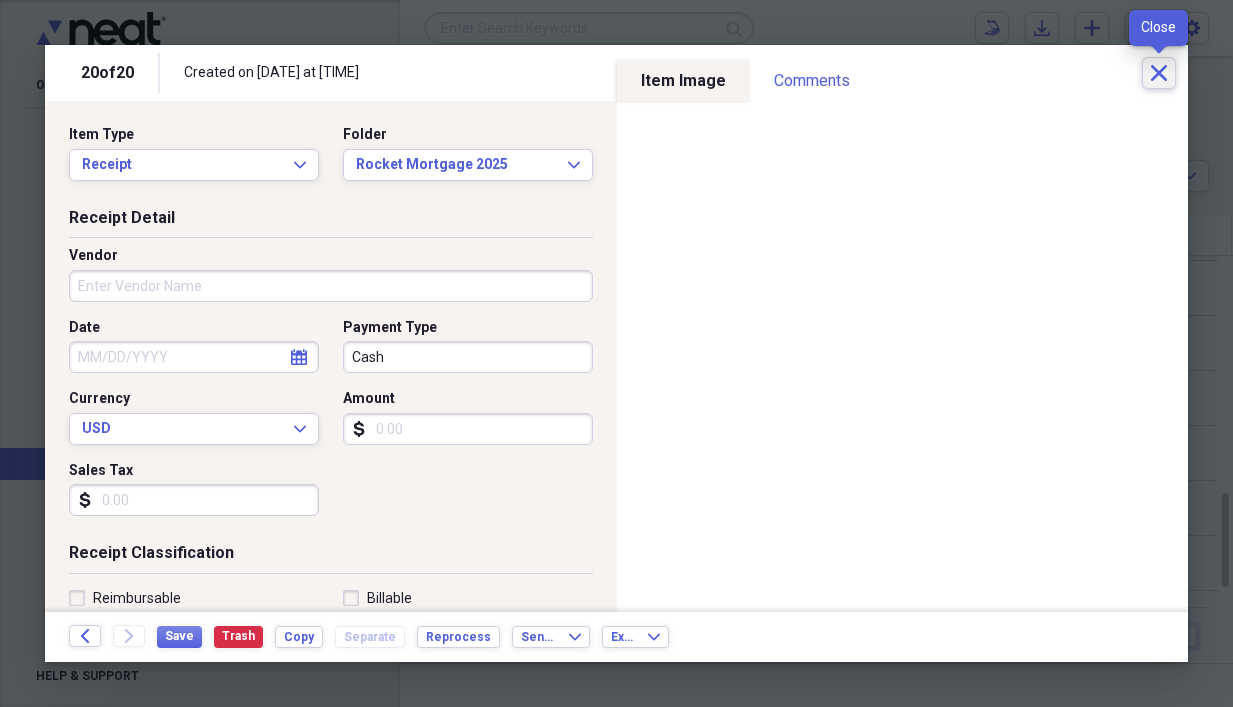 click 